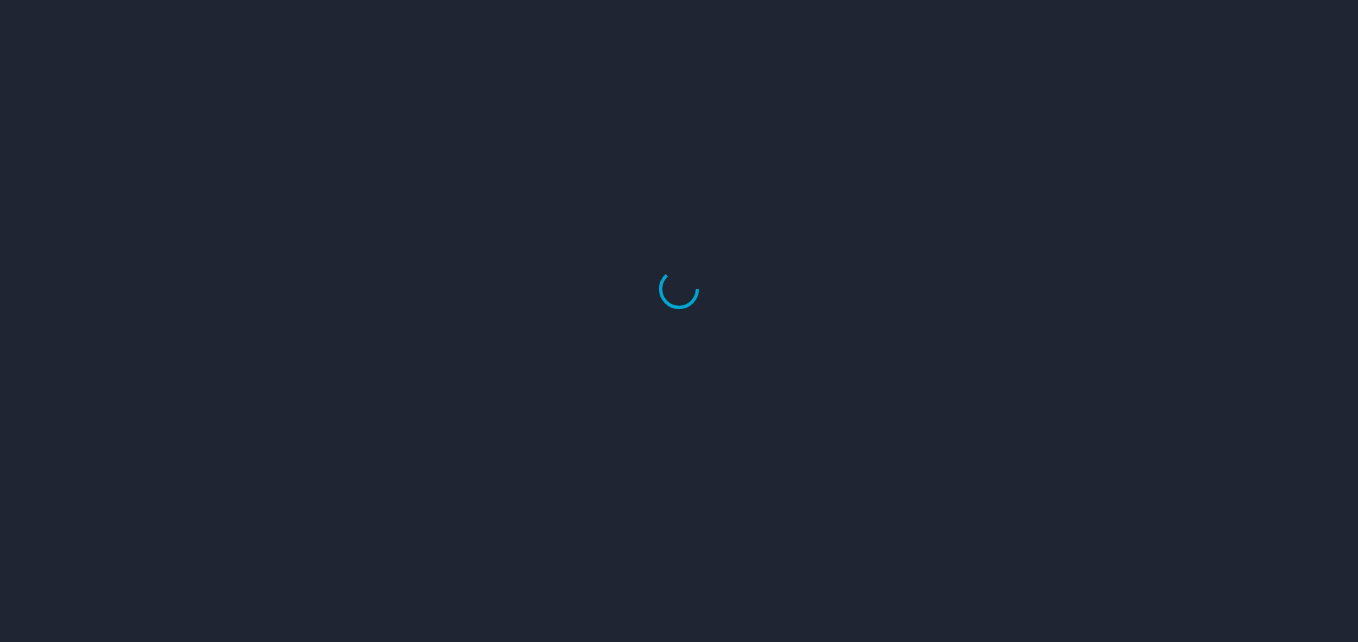 scroll, scrollTop: 0, scrollLeft: 0, axis: both 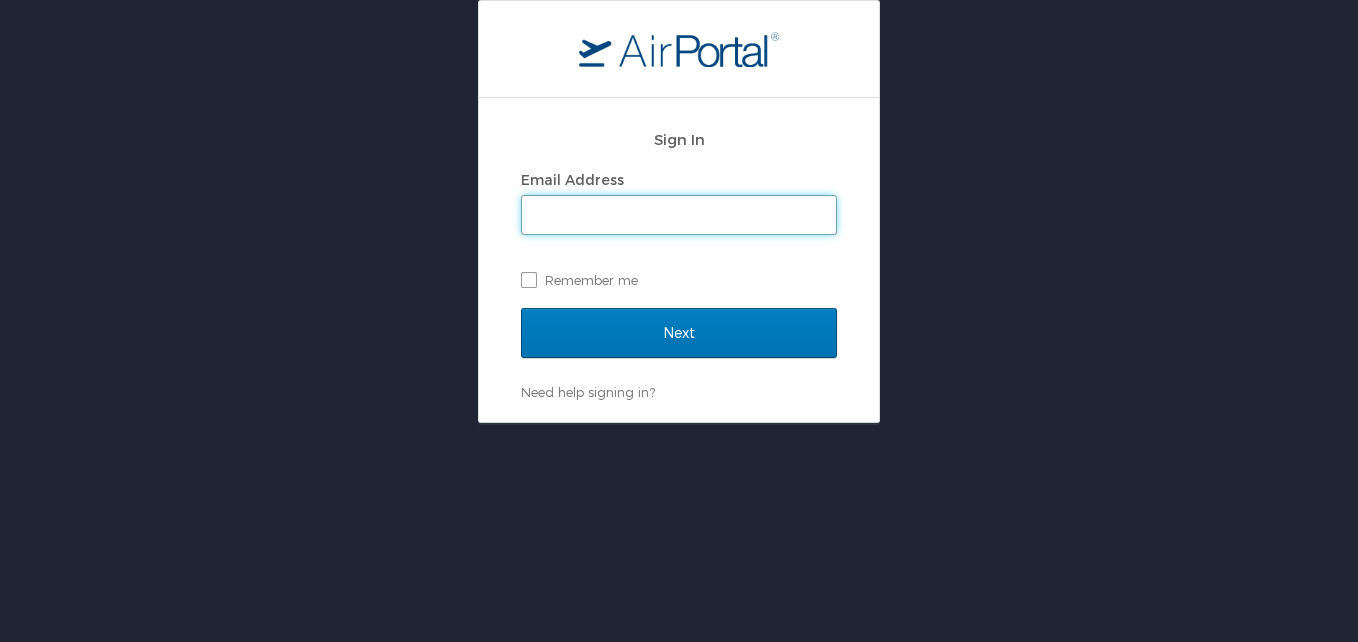 click on "Email Address" at bounding box center [679, 215] 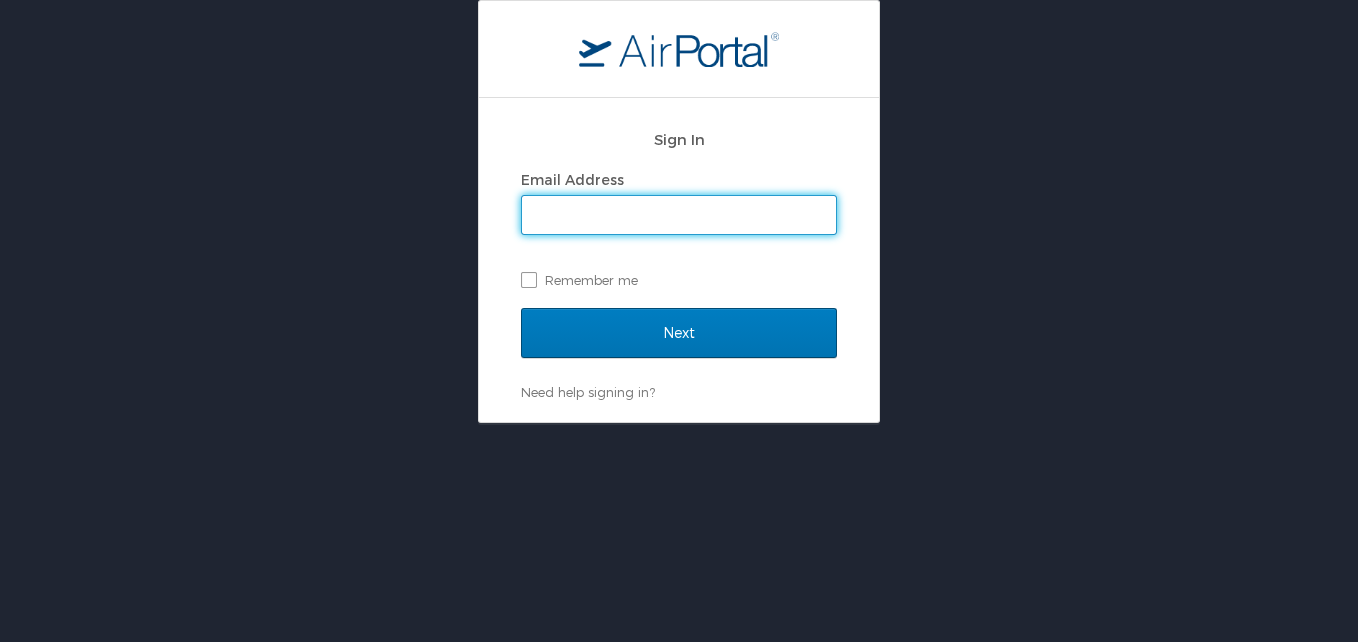 paste on "luke.perry@chghealthcare.com" 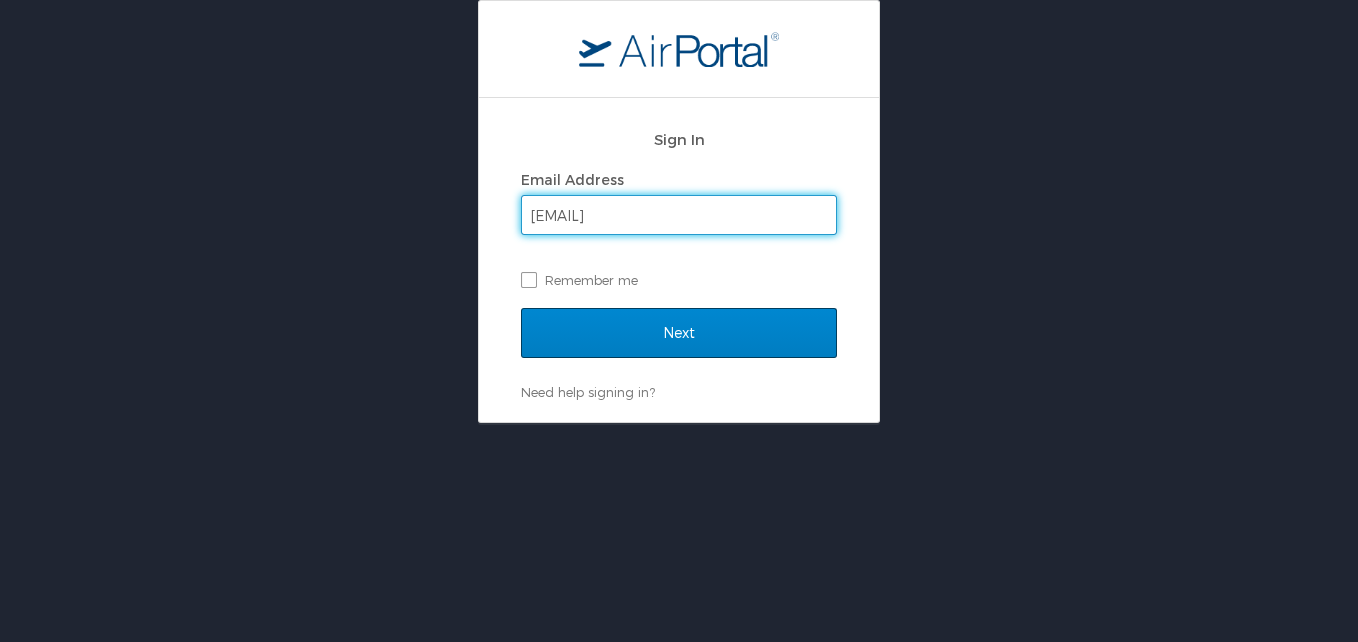 type on "luke.perry@chghealthcare.com" 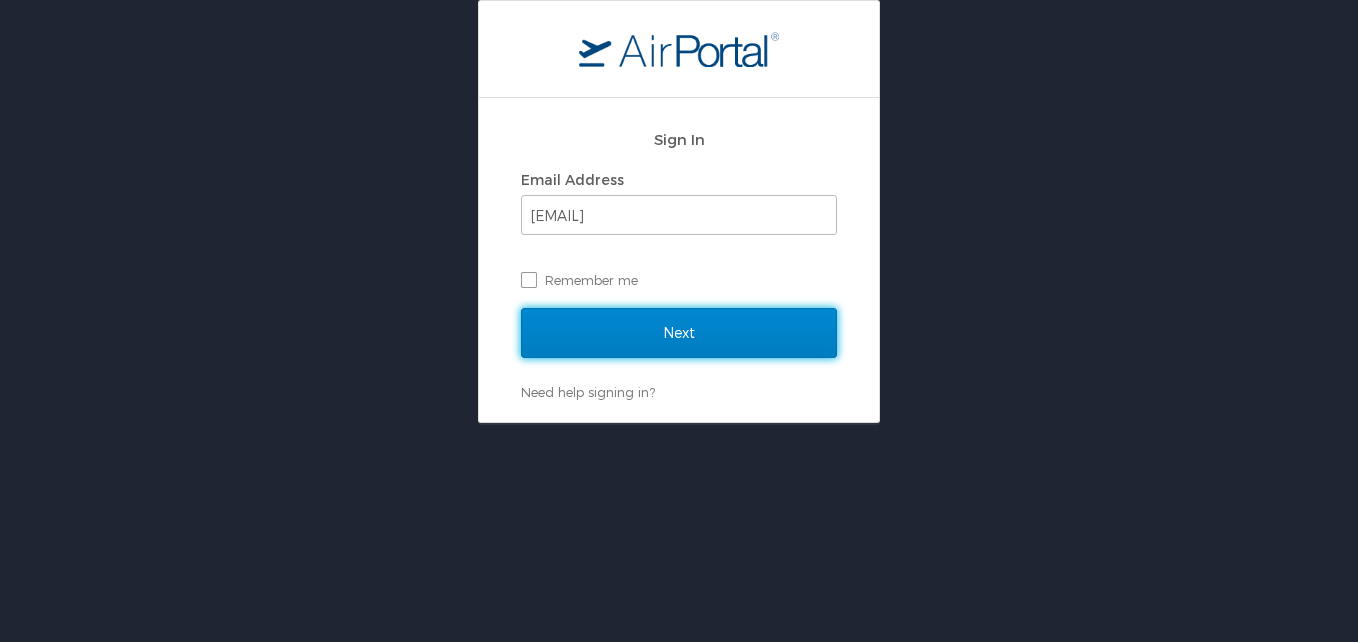 click on "Next" at bounding box center (679, 333) 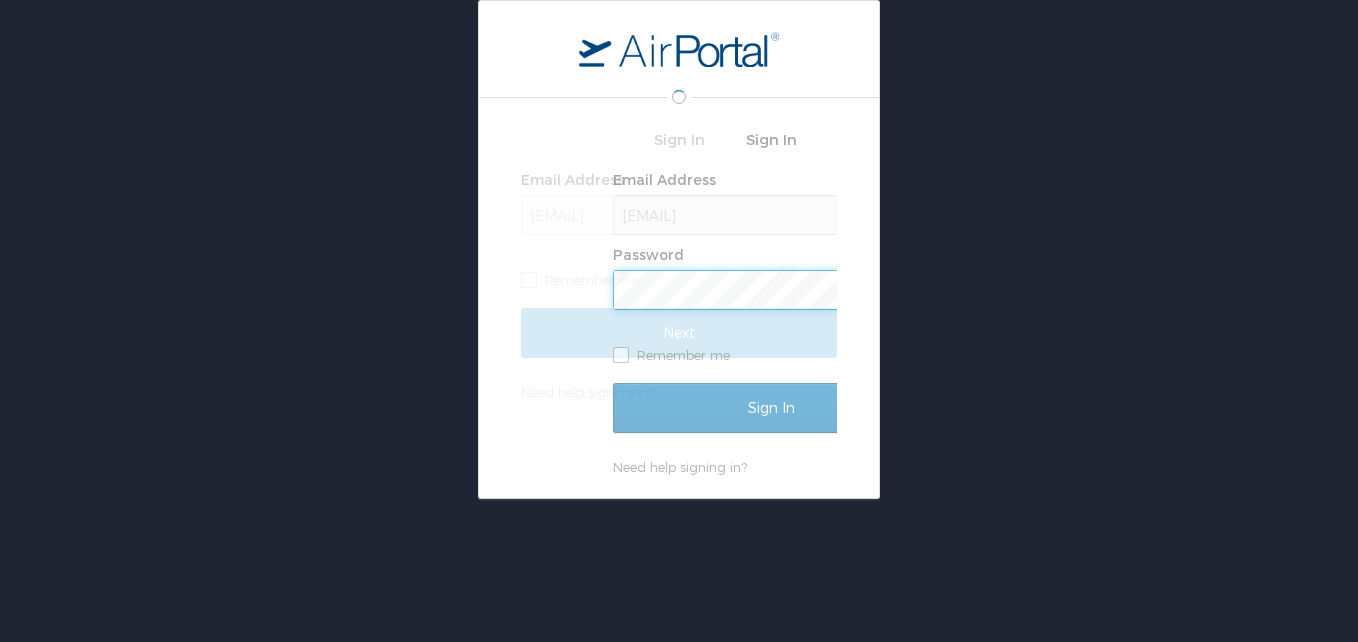 scroll, scrollTop: 0, scrollLeft: 0, axis: both 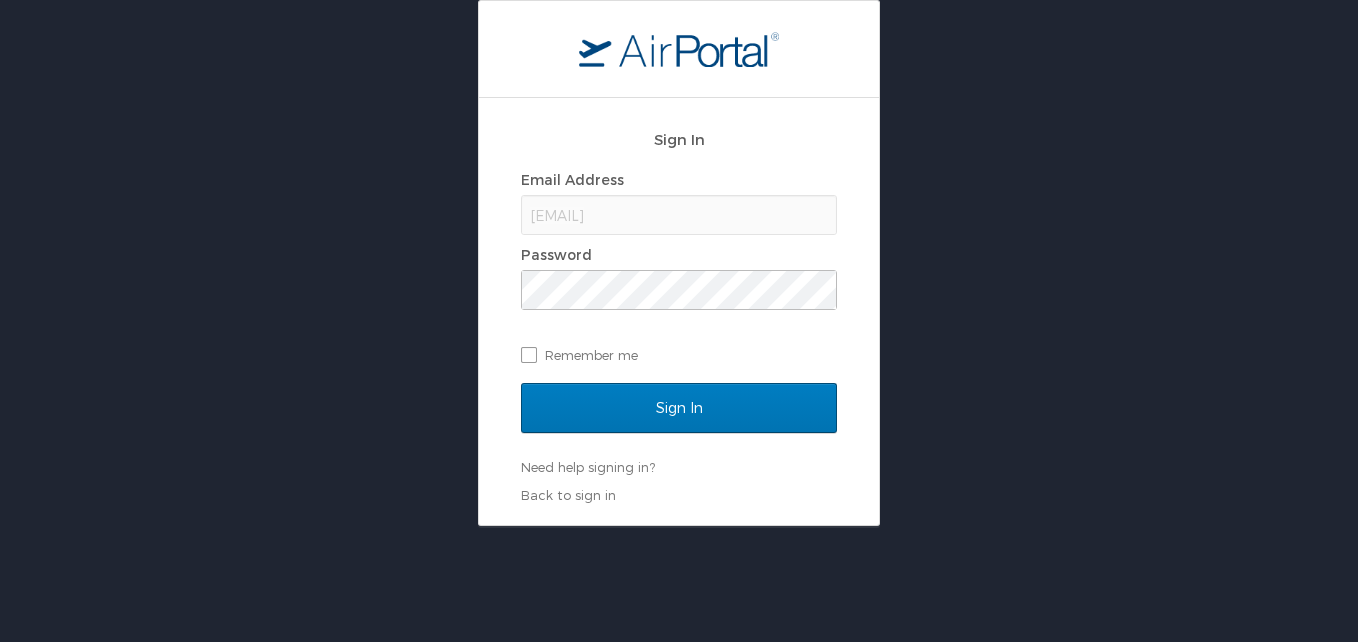 click on "Password" at bounding box center [679, 275] 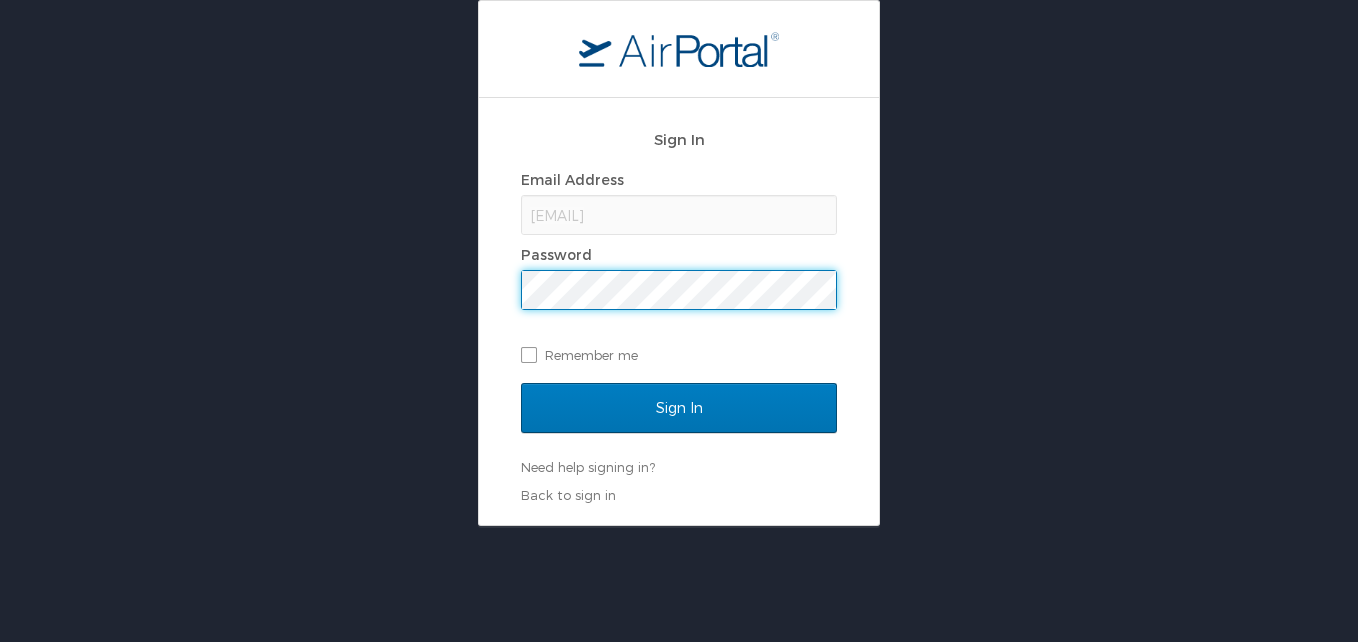 drag, startPoint x: 629, startPoint y: 255, endPoint x: 206, endPoint y: 309, distance: 426.4329 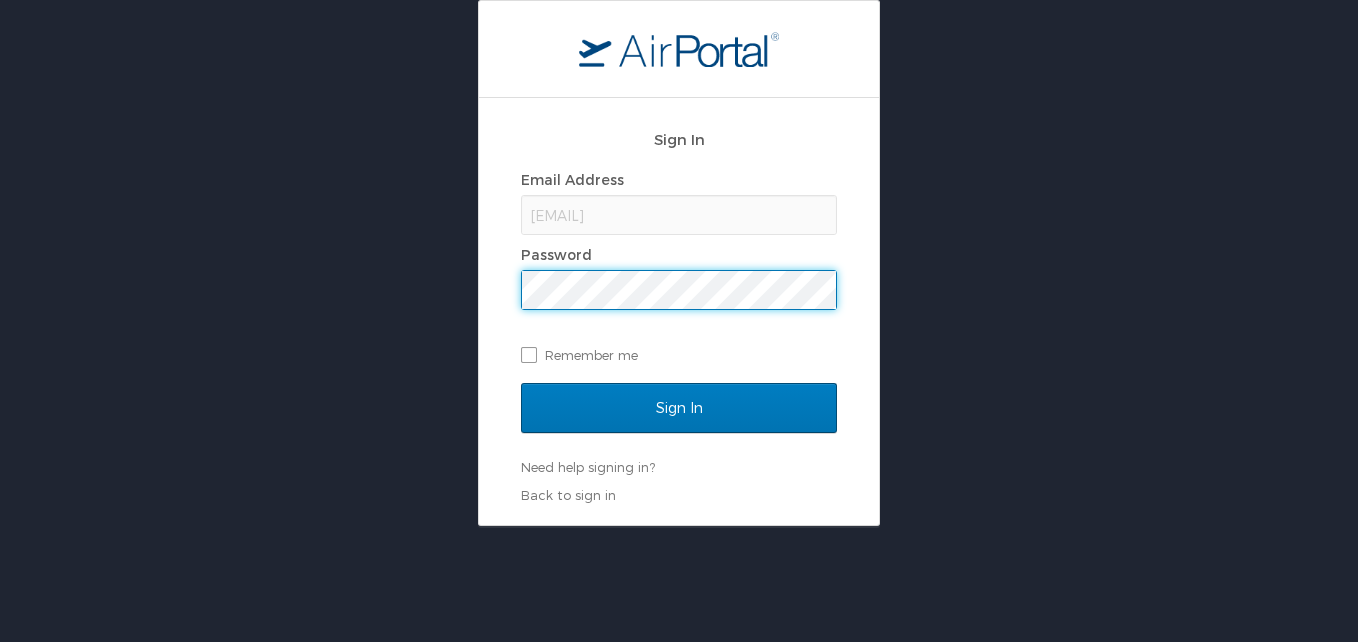 click on "Sign In" at bounding box center (679, 408) 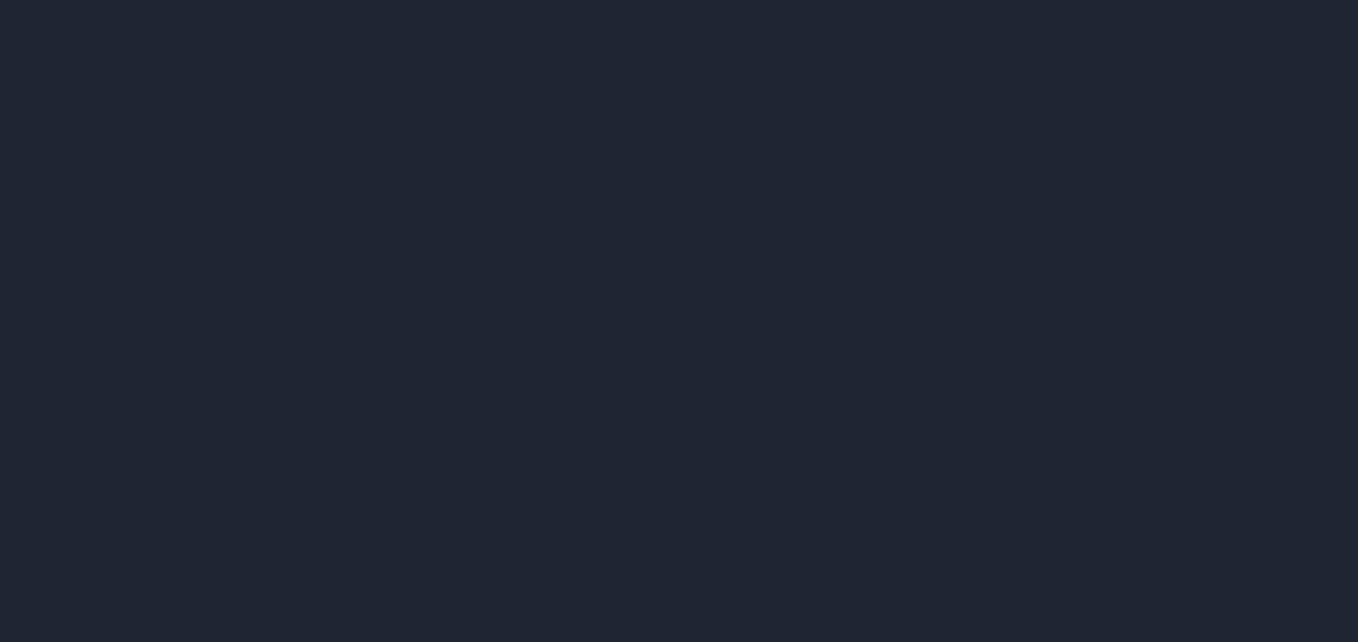 scroll, scrollTop: 0, scrollLeft: 0, axis: both 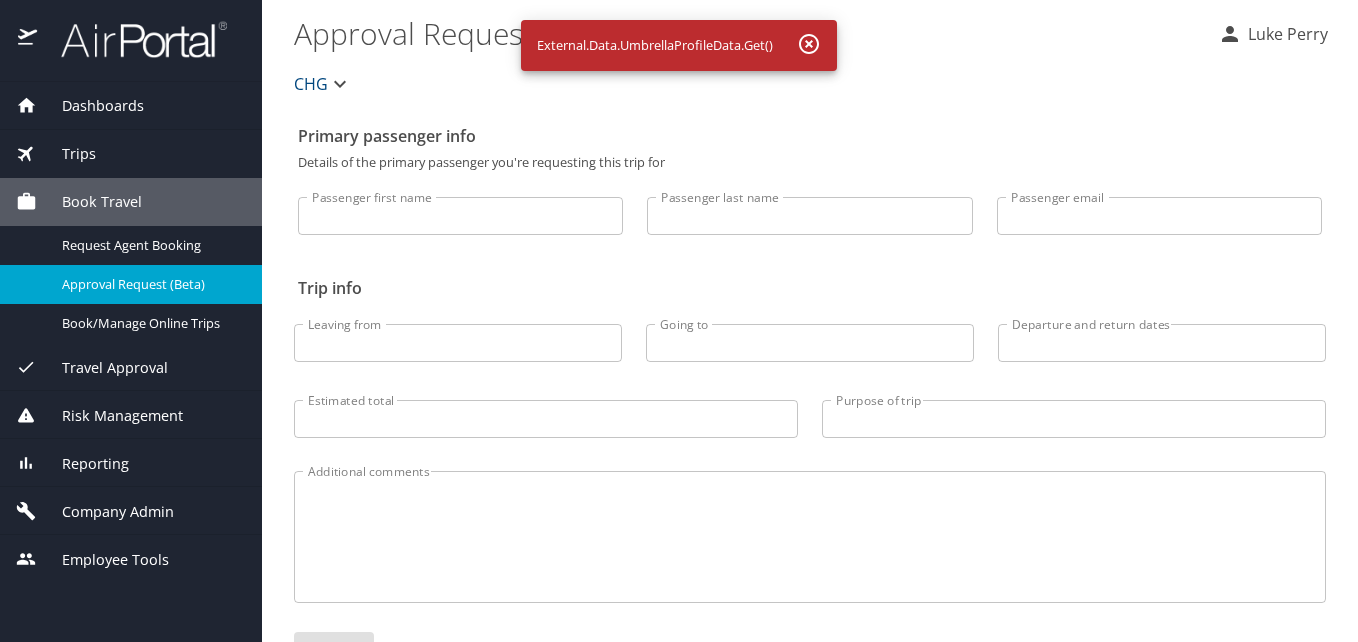click on "Reporting" at bounding box center [131, 464] 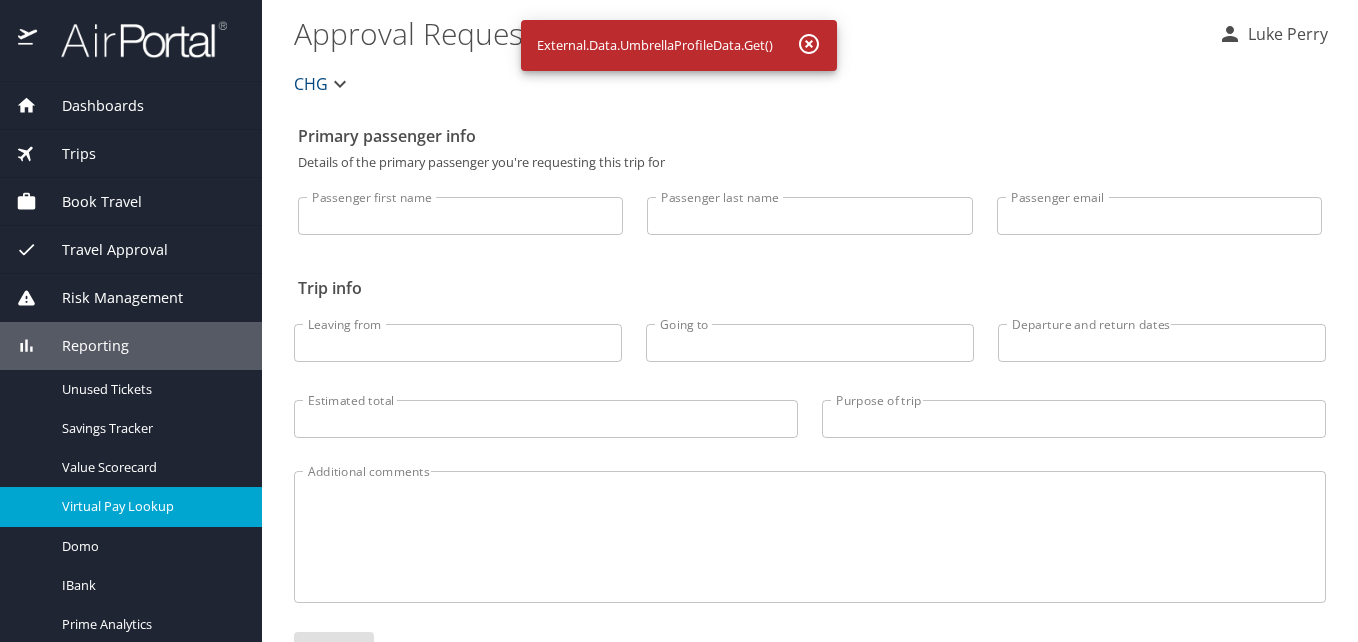 click on "Virtual Pay Lookup" at bounding box center [131, 506] 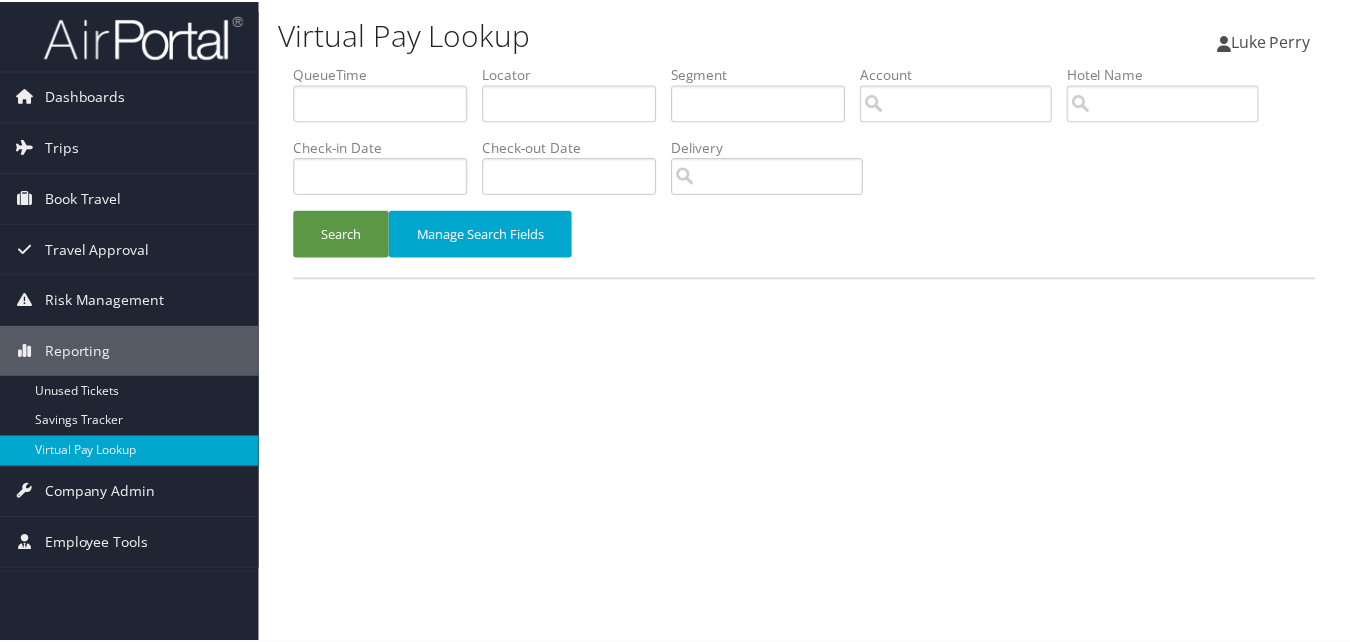 scroll, scrollTop: 0, scrollLeft: 0, axis: both 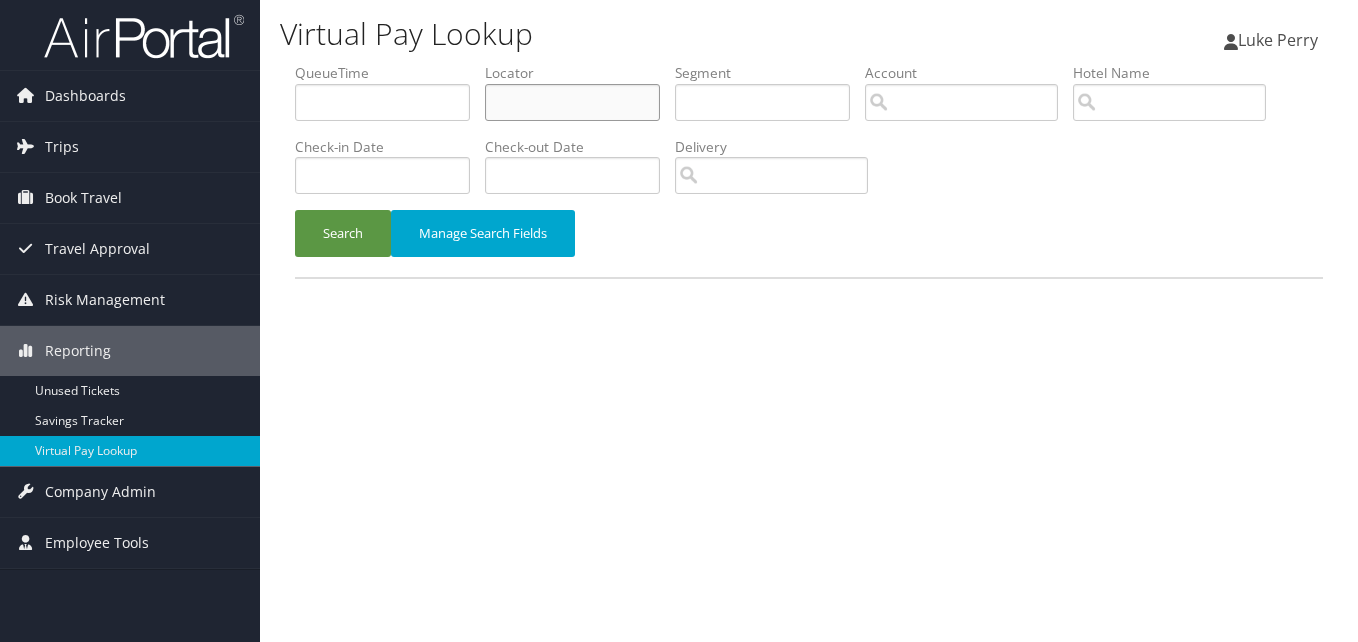 click at bounding box center (572, 102) 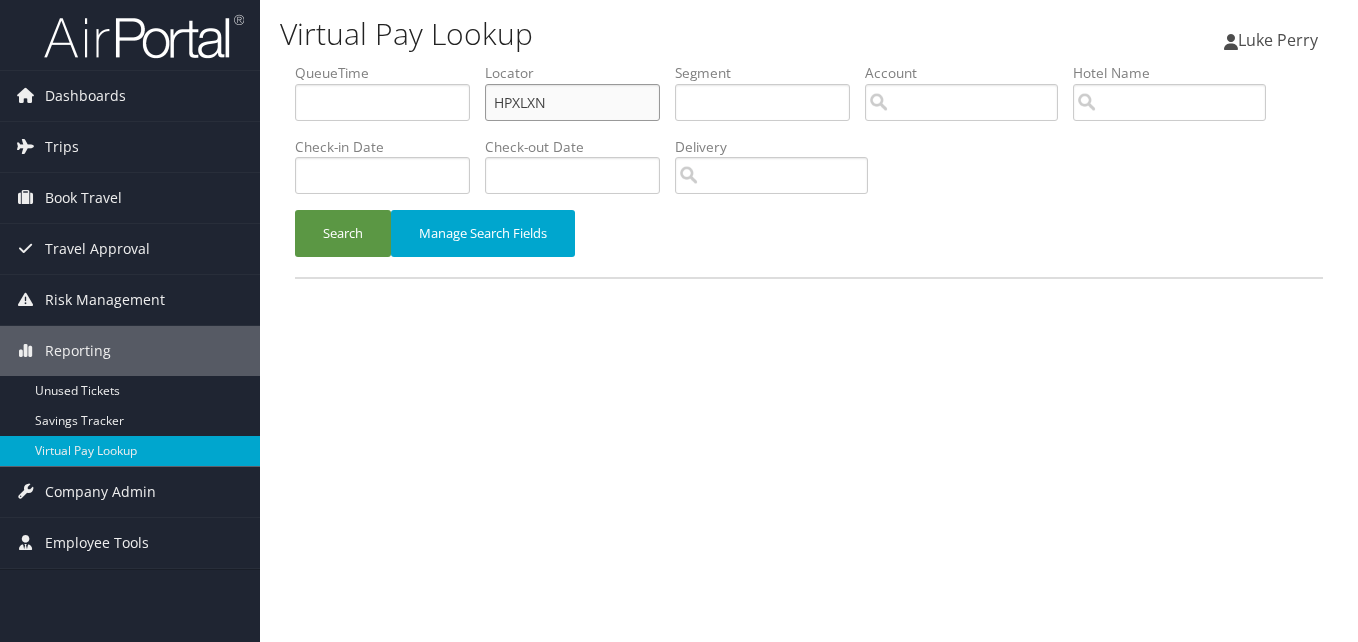 type on "HPXLXN" 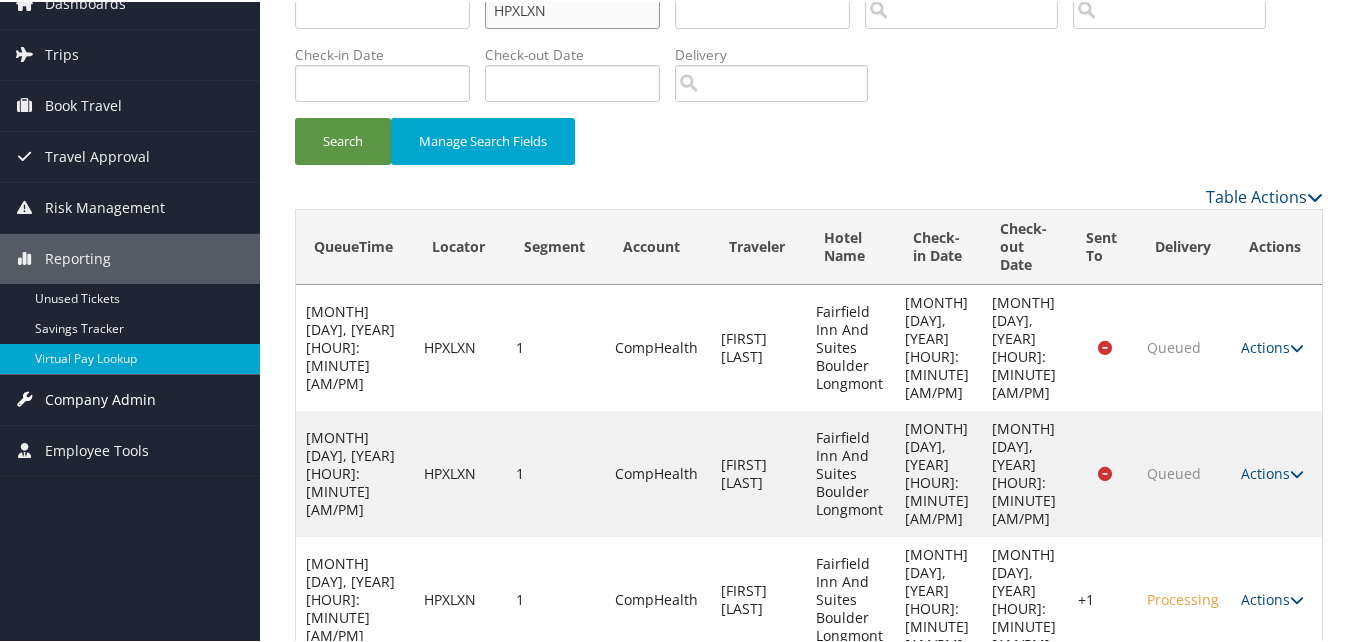 scroll, scrollTop: 0, scrollLeft: 0, axis: both 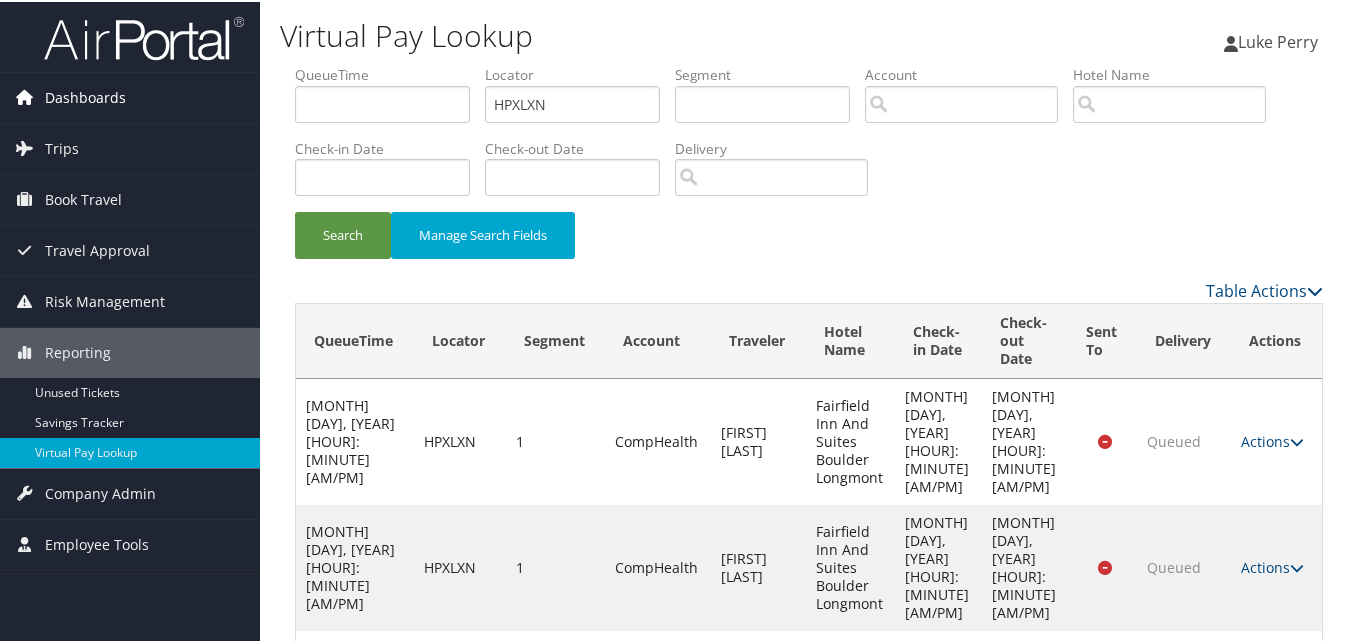 click on "Dashboards" at bounding box center (85, 96) 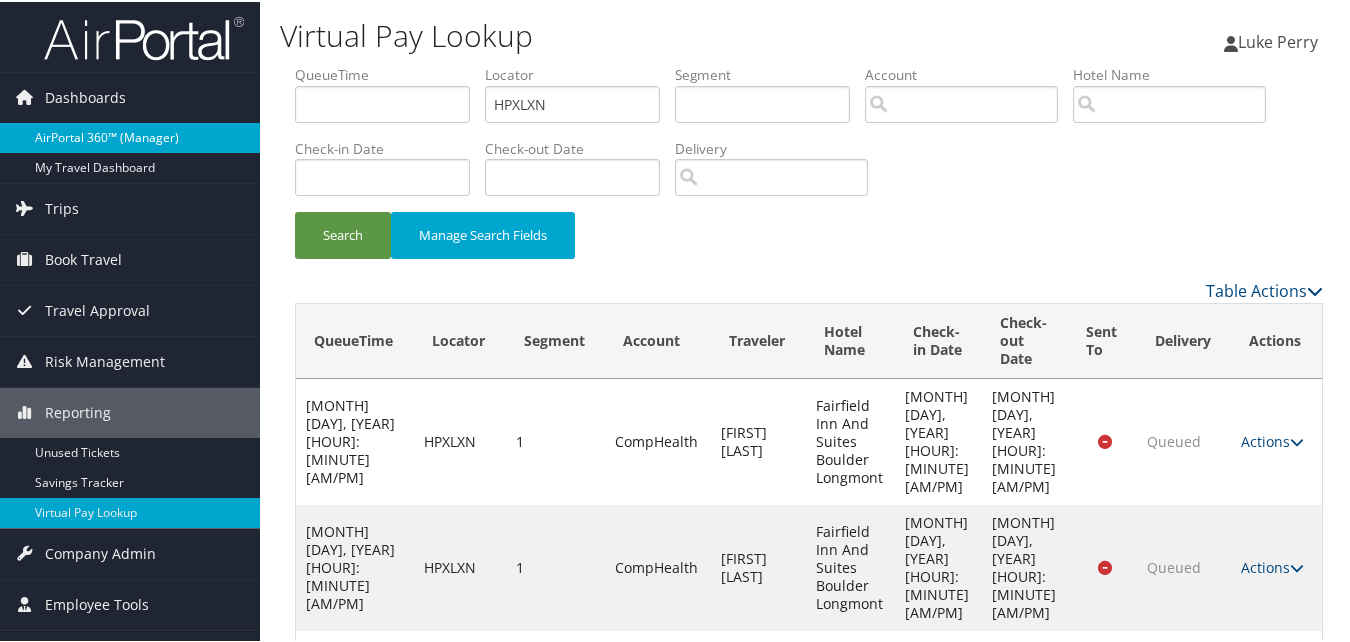 click on "AirPortal 360™ (Manager)" at bounding box center (130, 136) 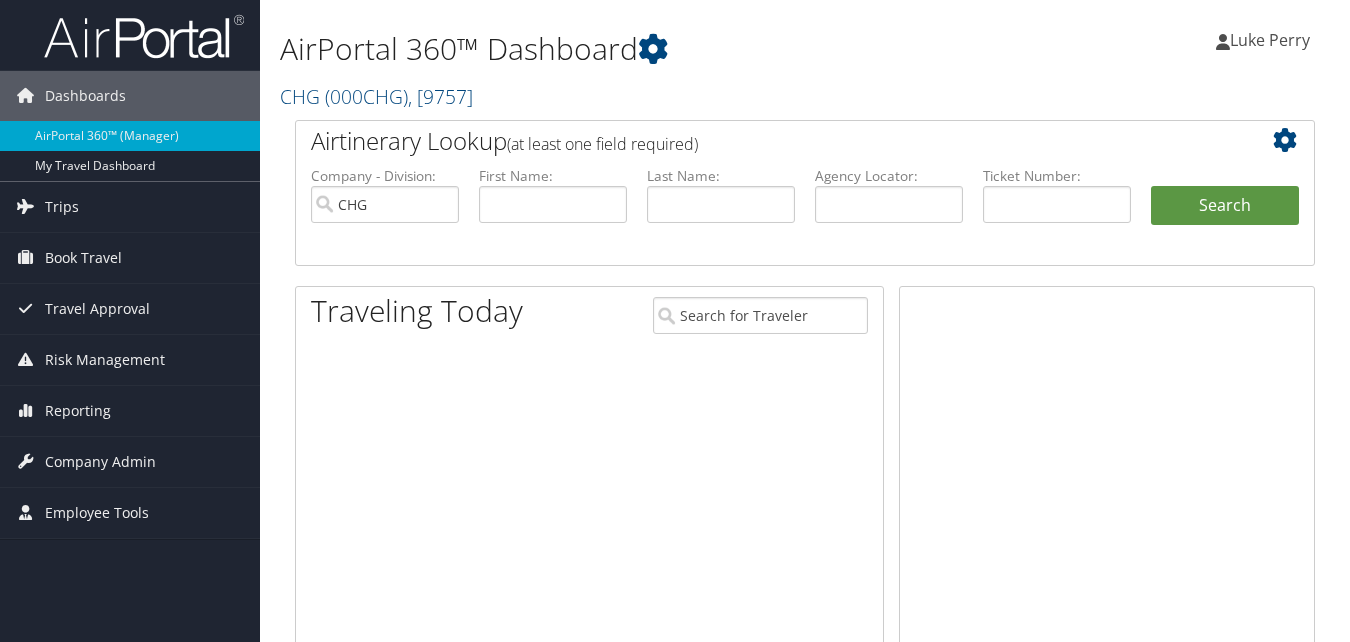 scroll, scrollTop: 0, scrollLeft: 0, axis: both 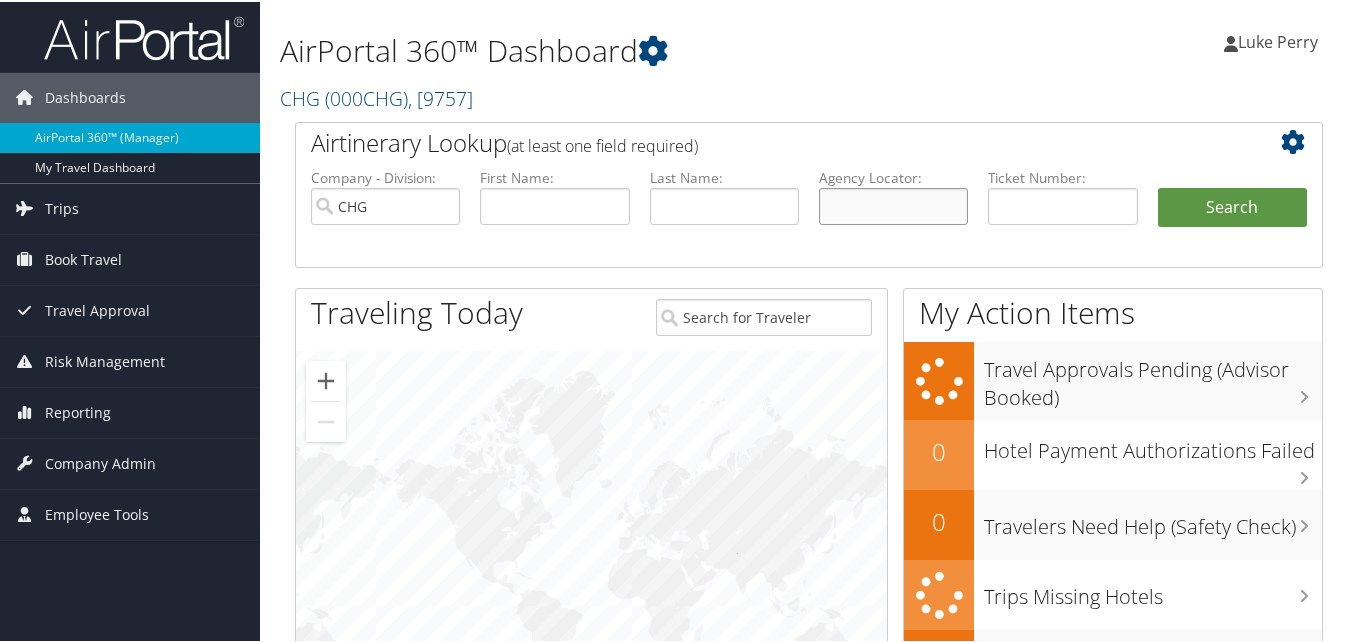 click at bounding box center (893, 204) 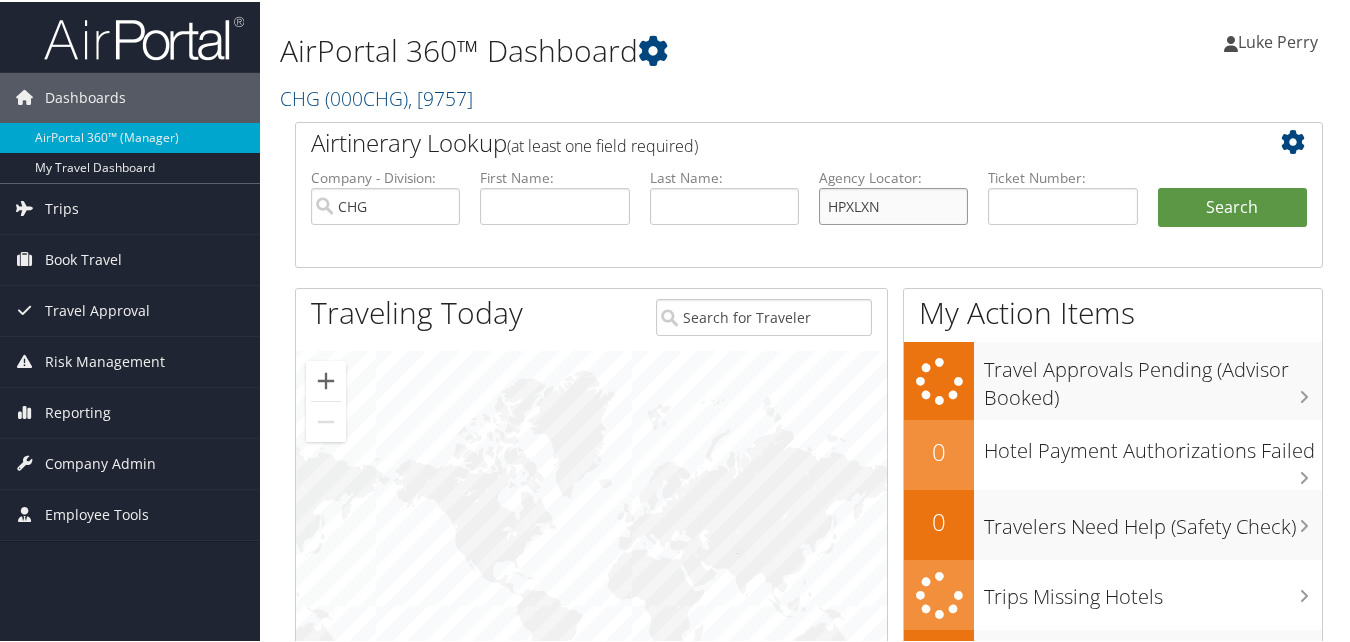 type on "HPXLXN" 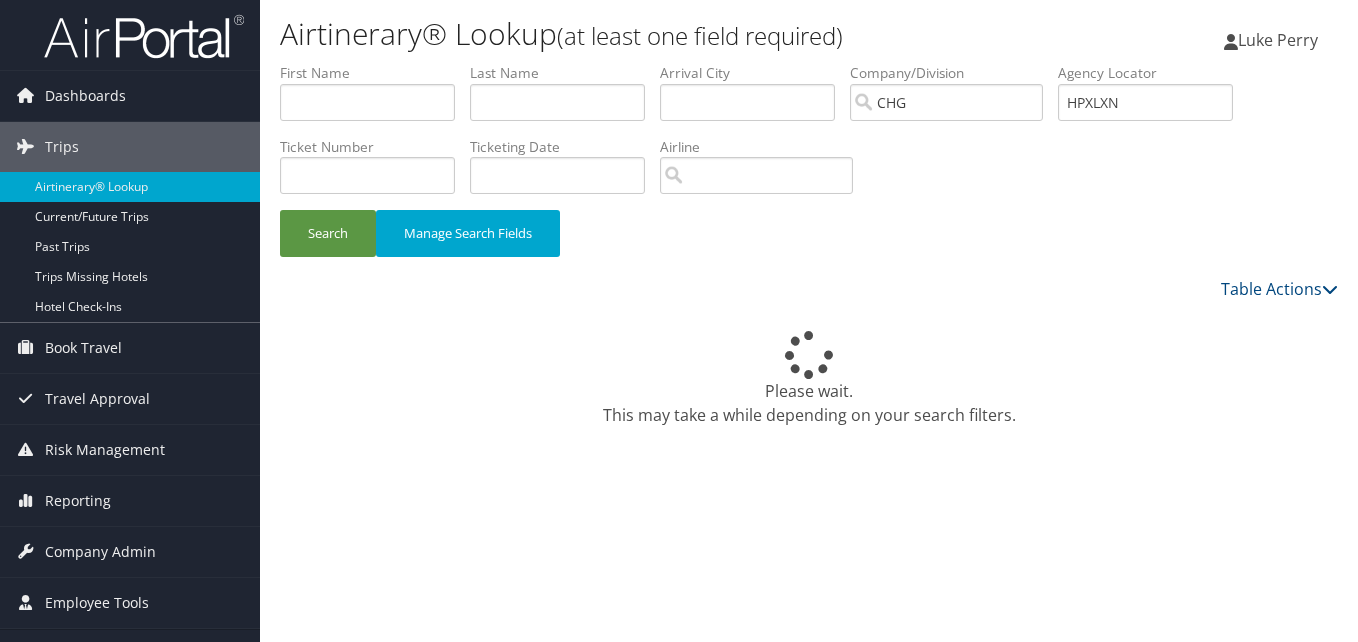 scroll, scrollTop: 0, scrollLeft: 0, axis: both 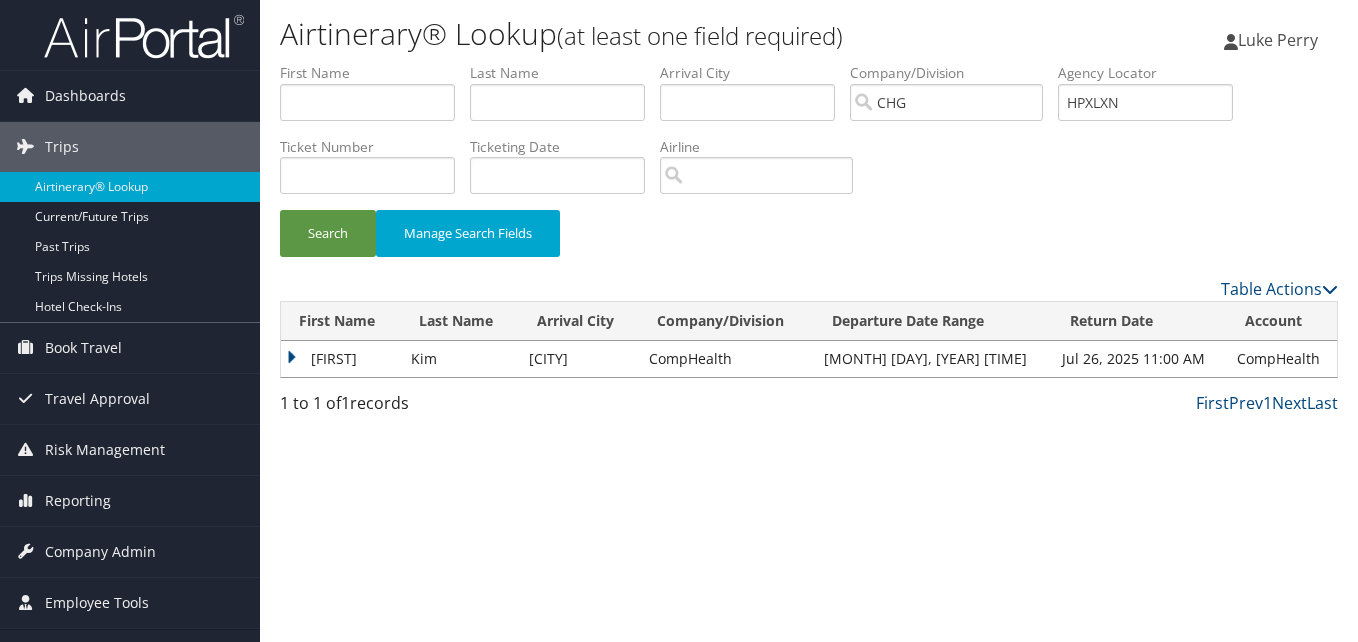 click on "[FIRST]" at bounding box center [341, 359] 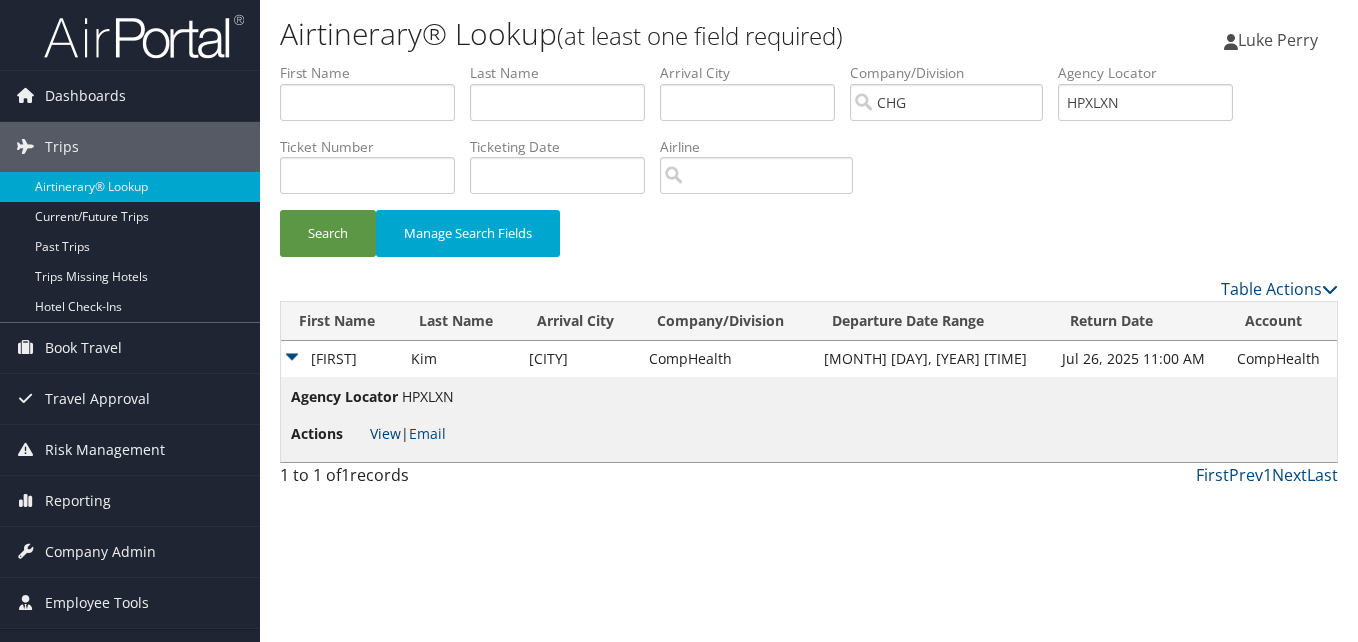 click on "View" at bounding box center (385, 433) 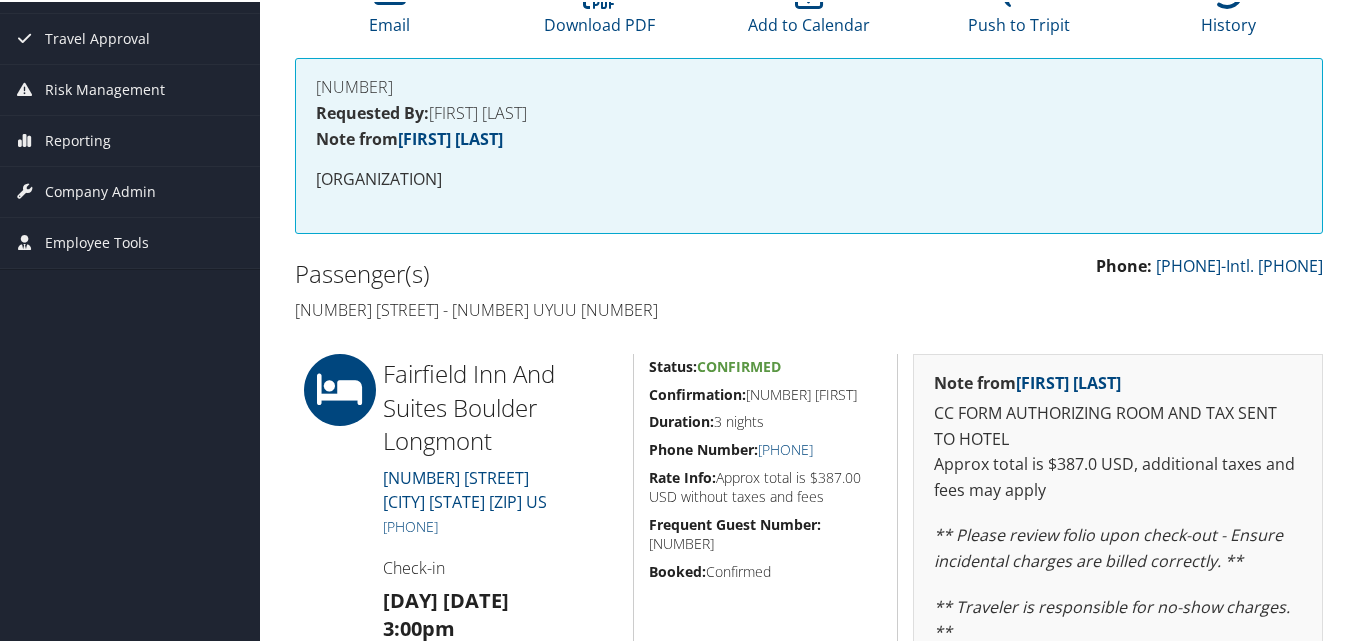 scroll, scrollTop: 500, scrollLeft: 0, axis: vertical 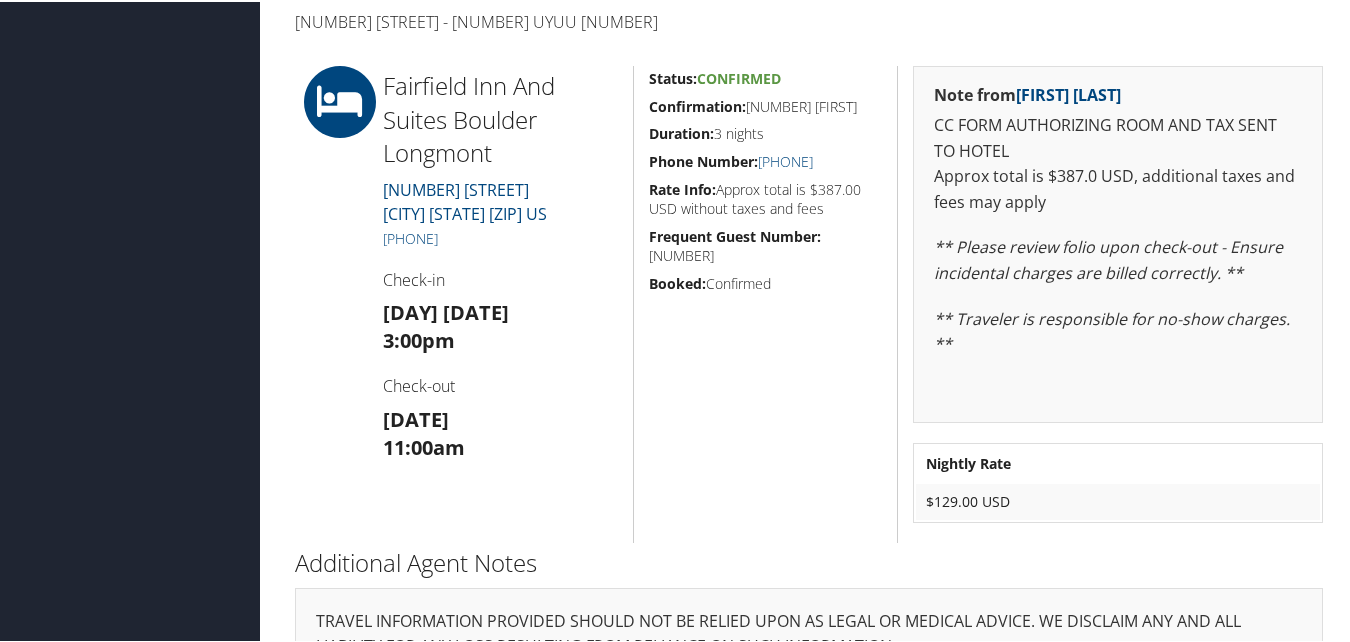 click on "Confirmation:  [NUMBER] [FIRST]" at bounding box center [766, 105] 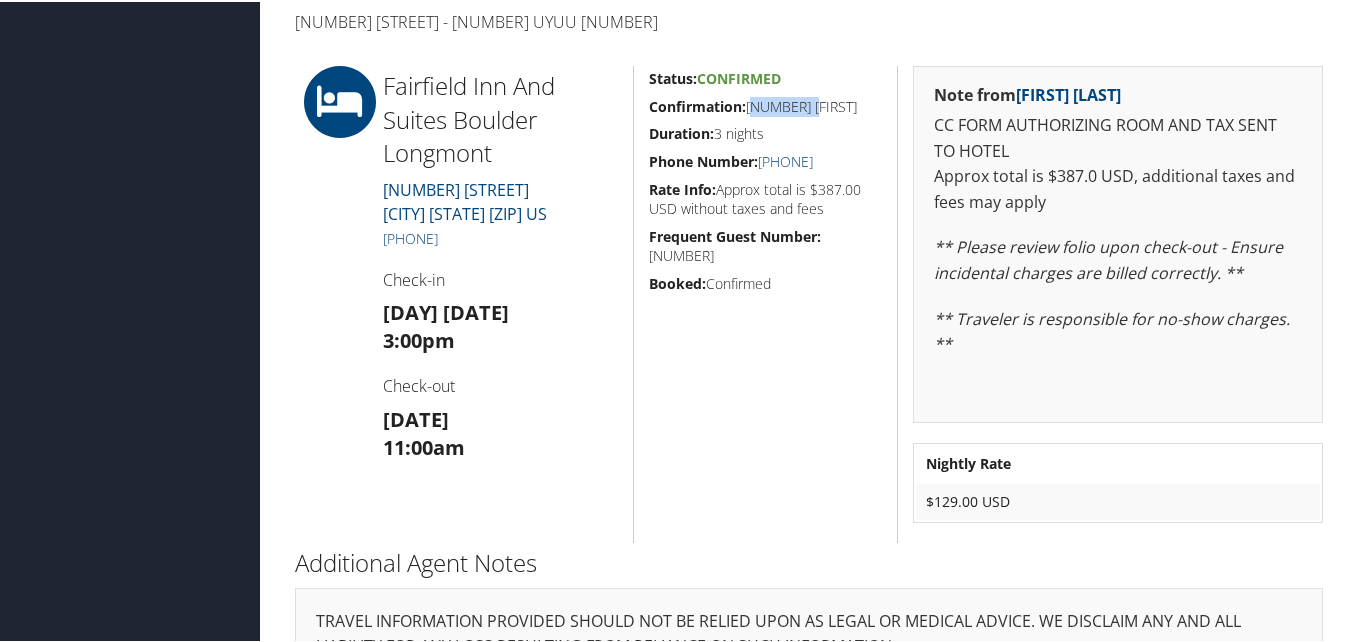 click on "Confirmation:  [NUMBER] [FIRST]" at bounding box center (766, 105) 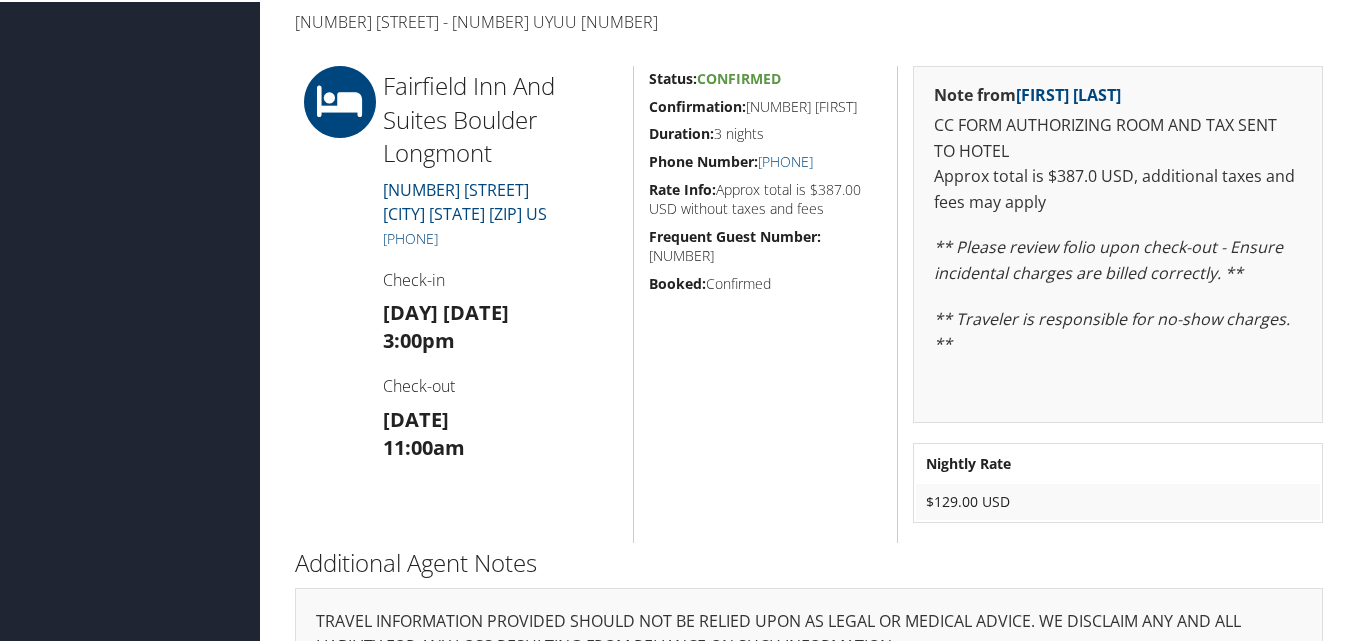 drag, startPoint x: 780, startPoint y: 104, endPoint x: 691, endPoint y: 107, distance: 89.050545 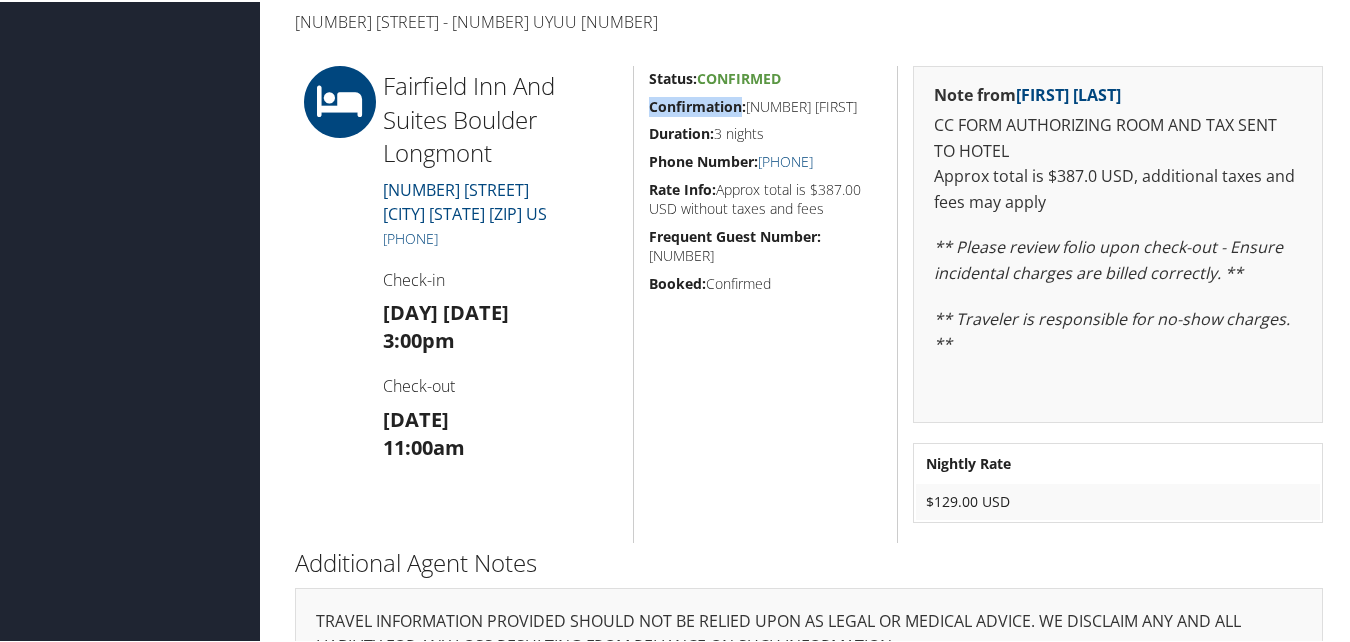 click on "Confirmation:" at bounding box center [697, 104] 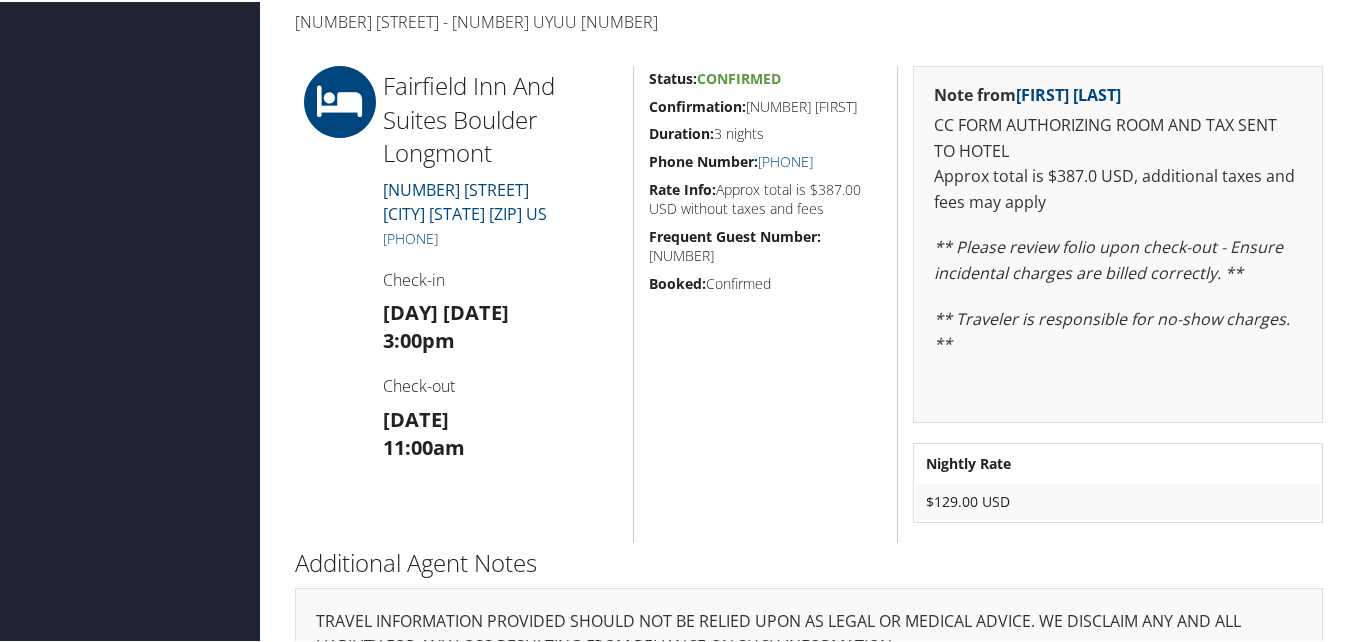 click on "Confirmation:" at bounding box center [697, 104] 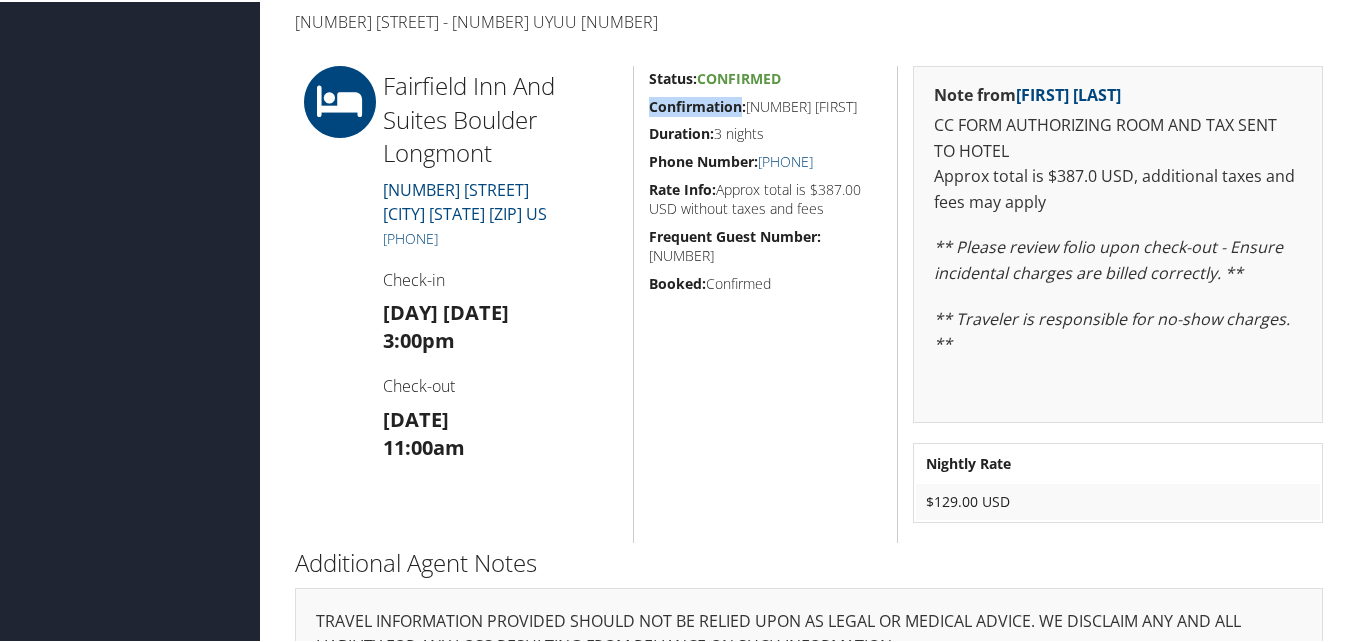 click on "Confirmation:" at bounding box center (697, 104) 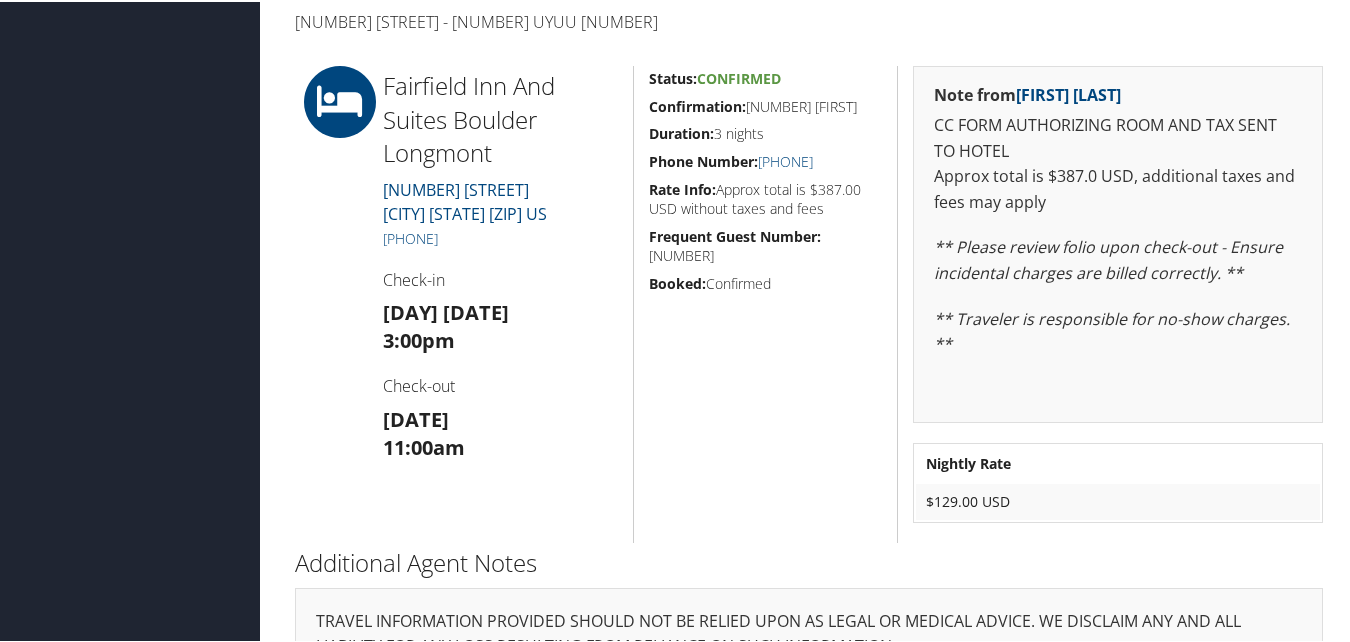 drag, startPoint x: 674, startPoint y: 106, endPoint x: 768, endPoint y: 323, distance: 236.48466 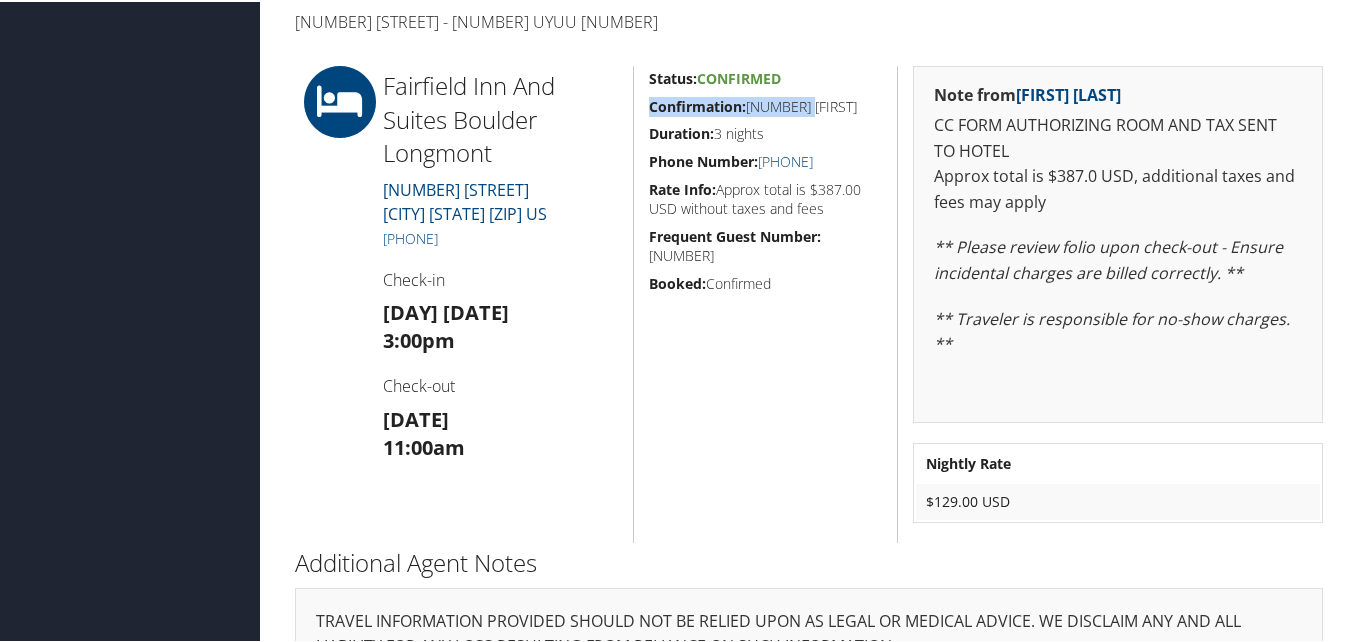 drag, startPoint x: 645, startPoint y: 105, endPoint x: 812, endPoint y: 112, distance: 167.14664 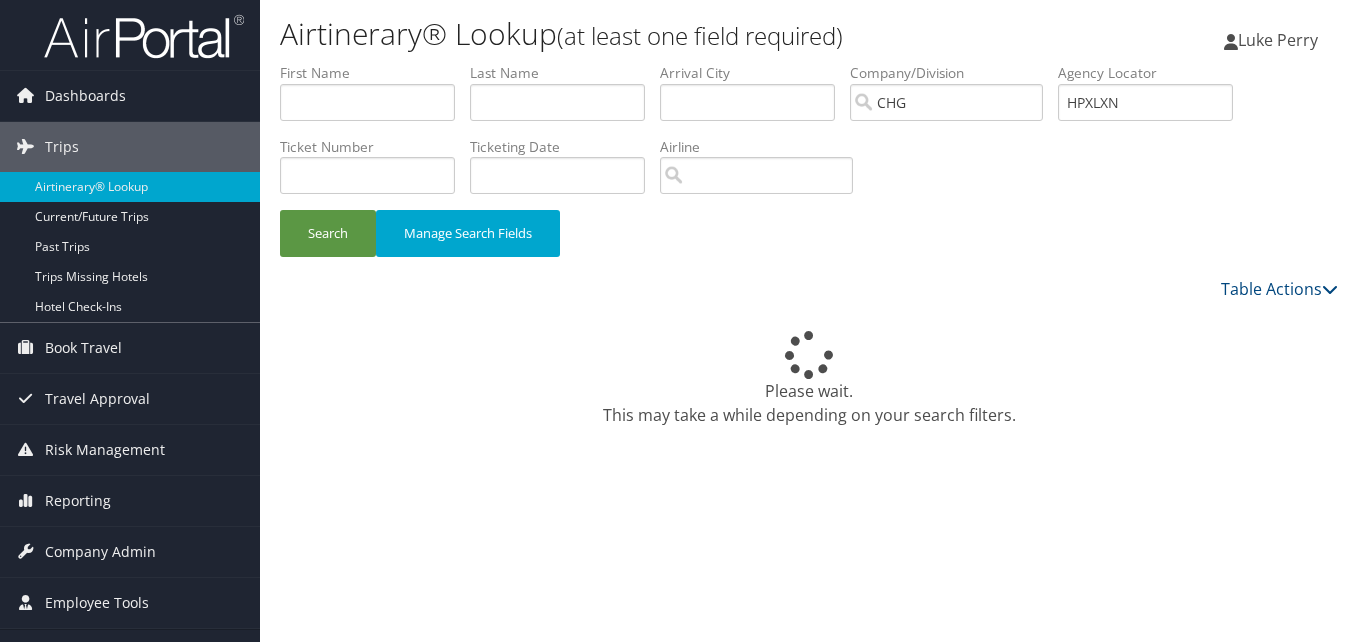 scroll, scrollTop: 0, scrollLeft: 0, axis: both 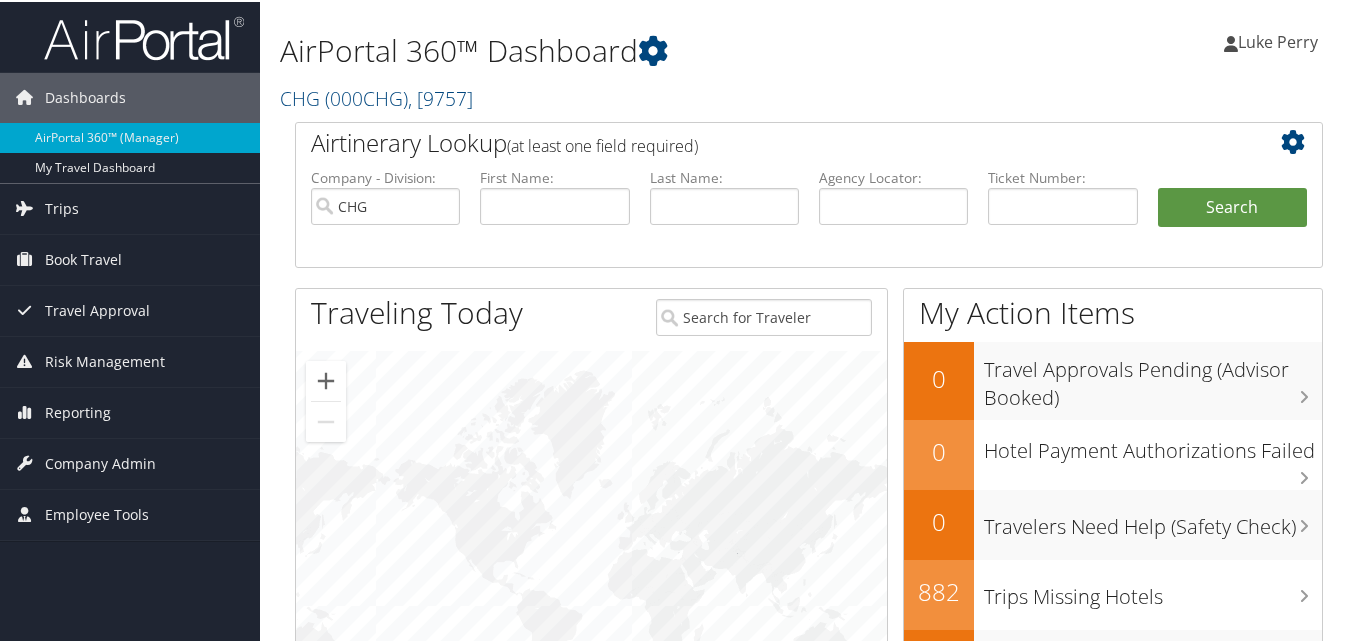 click on "CHG   ( 000CHG )  , [ 9757 ]" at bounding box center (632, 95) 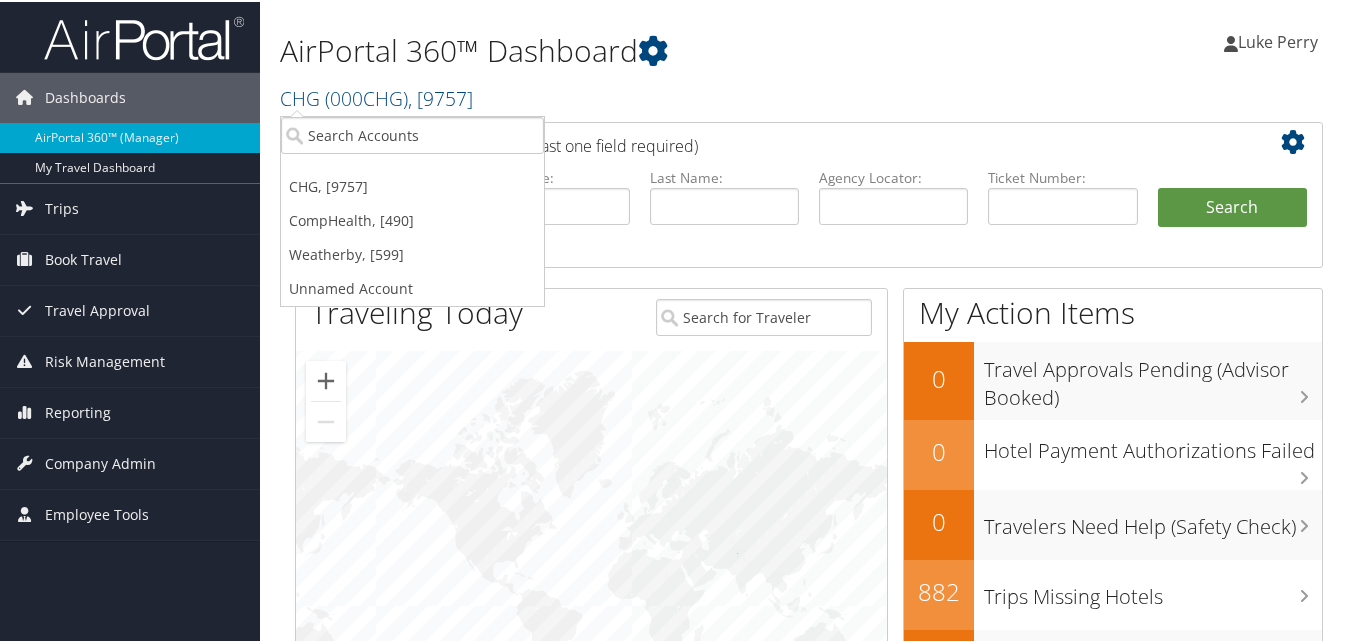 click at bounding box center (591, 561) 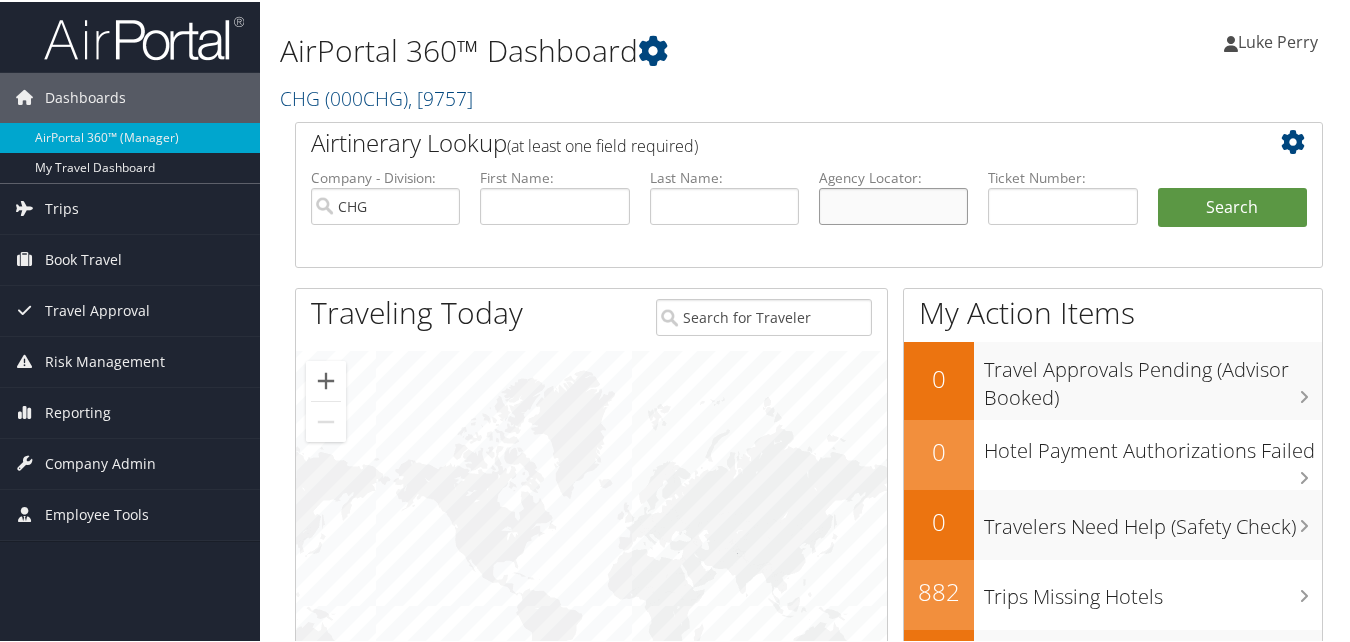 click at bounding box center [893, 204] 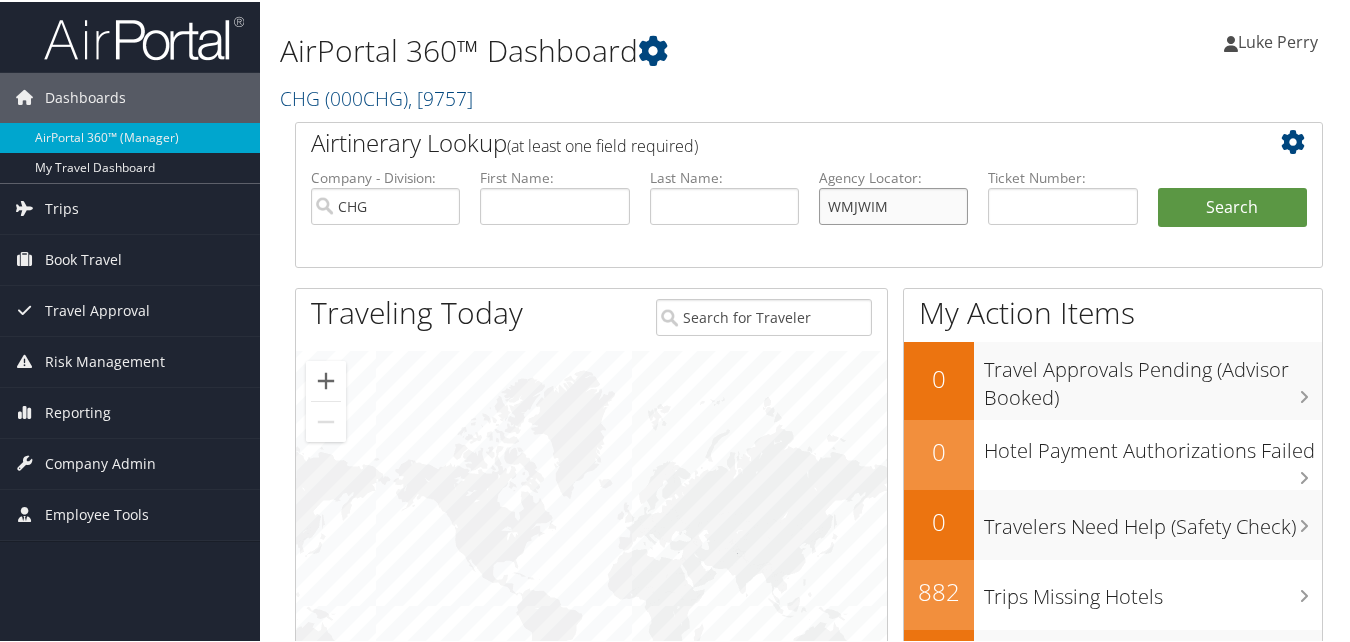 type on "WMJWIM" 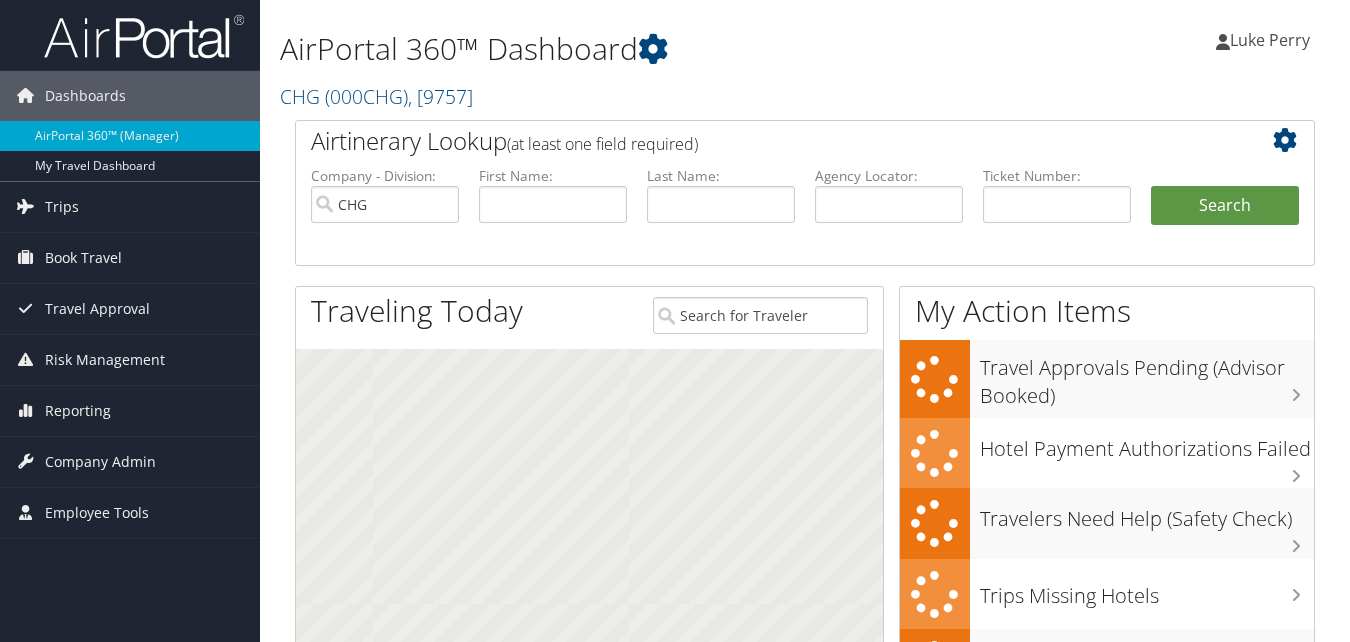 scroll, scrollTop: 0, scrollLeft: 0, axis: both 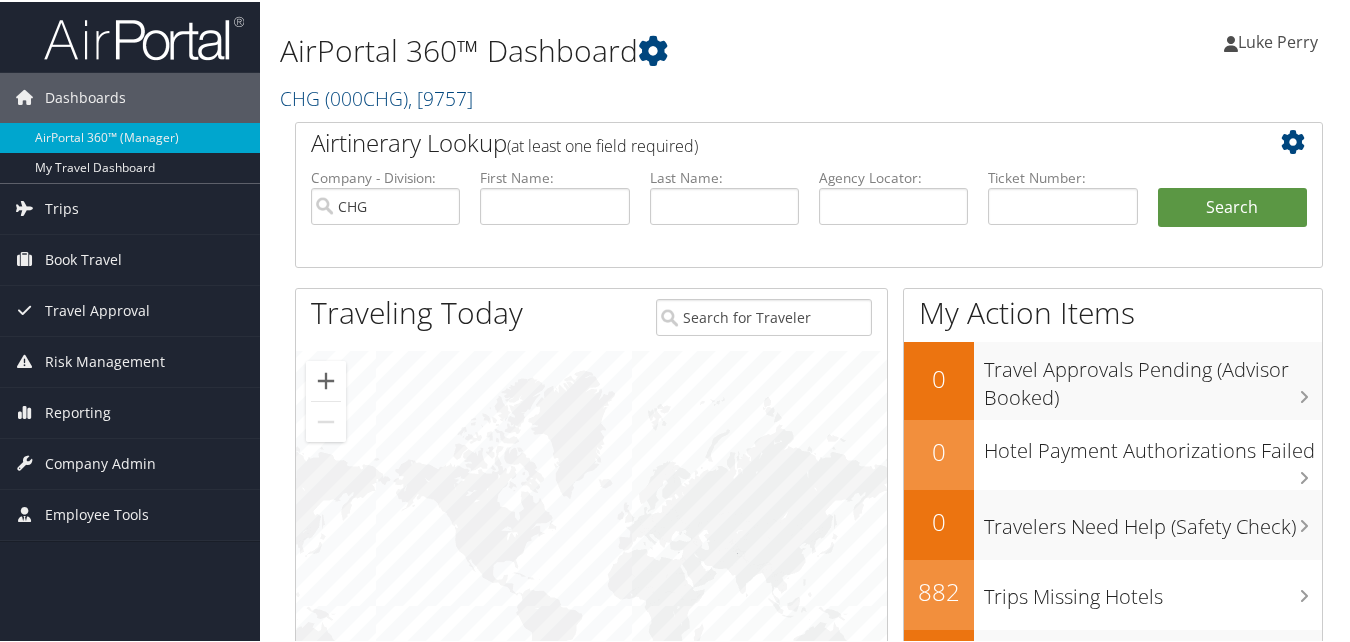 click on "AirPortal 360™ Dashboard" at bounding box center (632, 49) 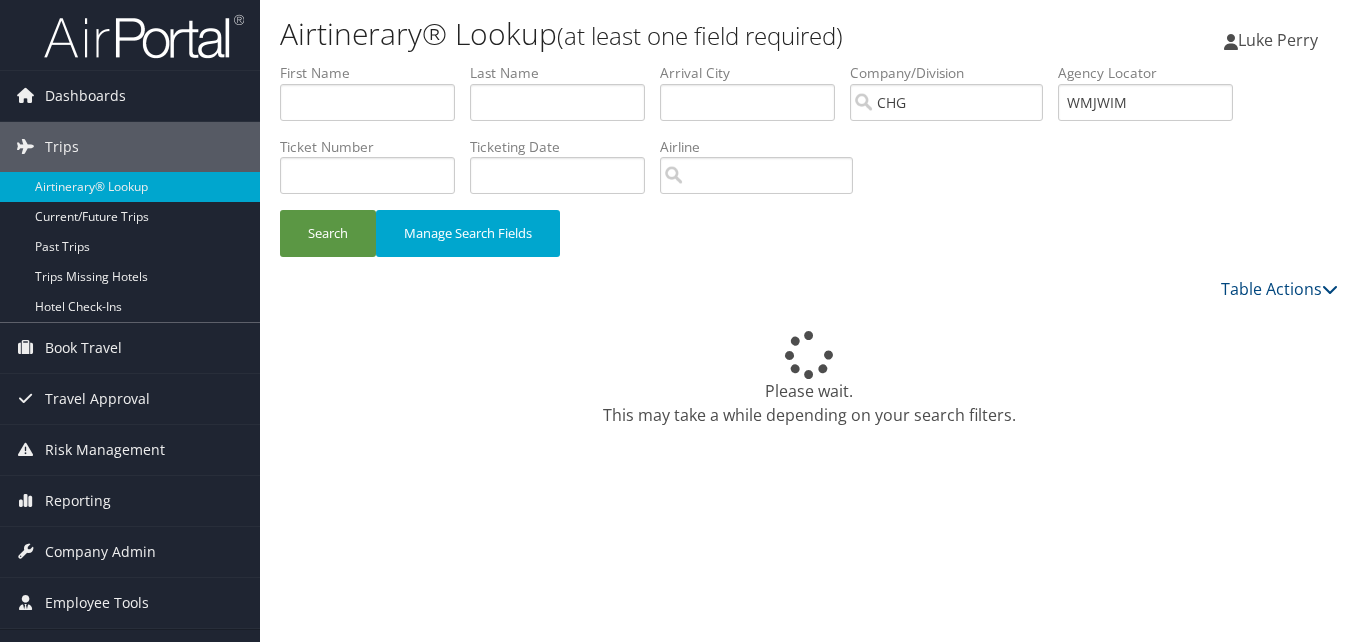 scroll, scrollTop: 0, scrollLeft: 0, axis: both 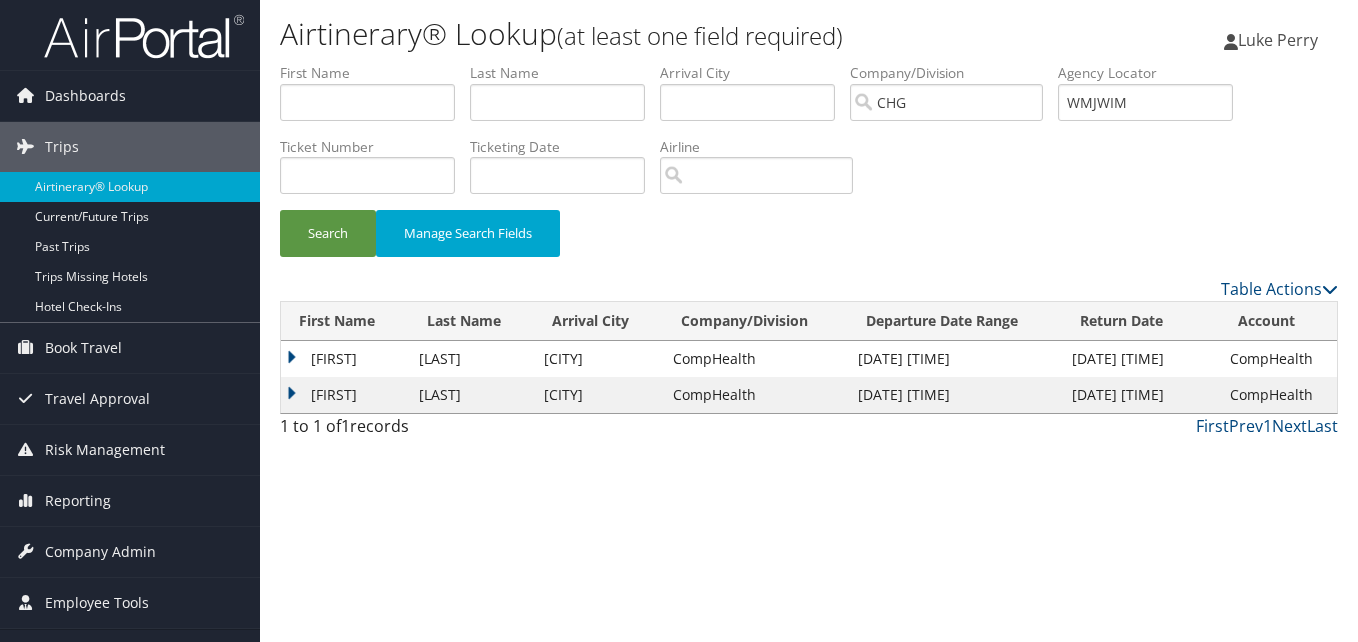 click on "[FIRST]" at bounding box center [345, 359] 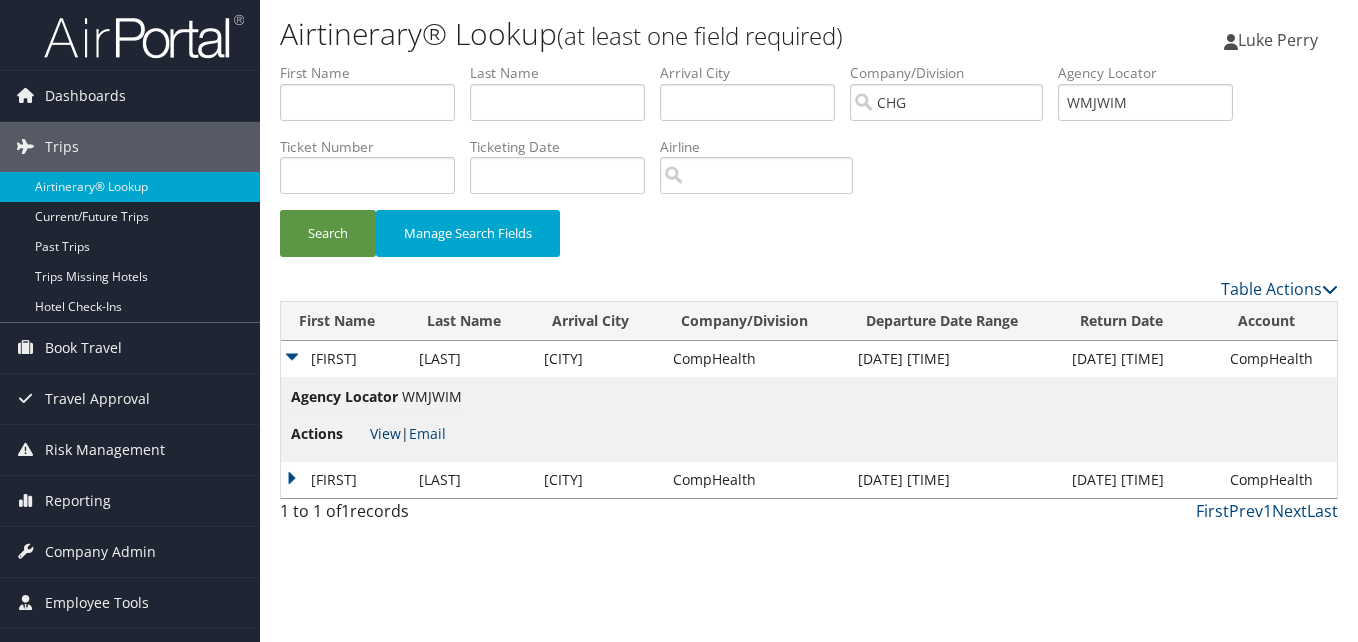 click on "View" at bounding box center [385, 433] 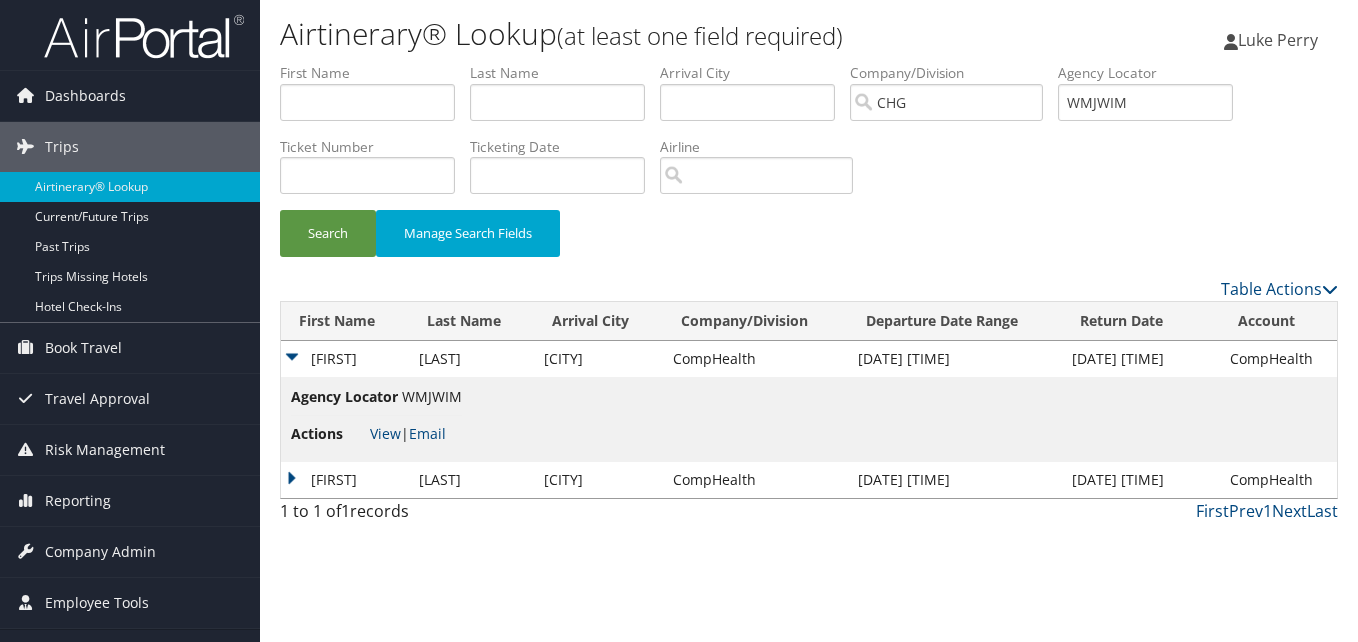 click on "Johnathan" at bounding box center [345, 480] 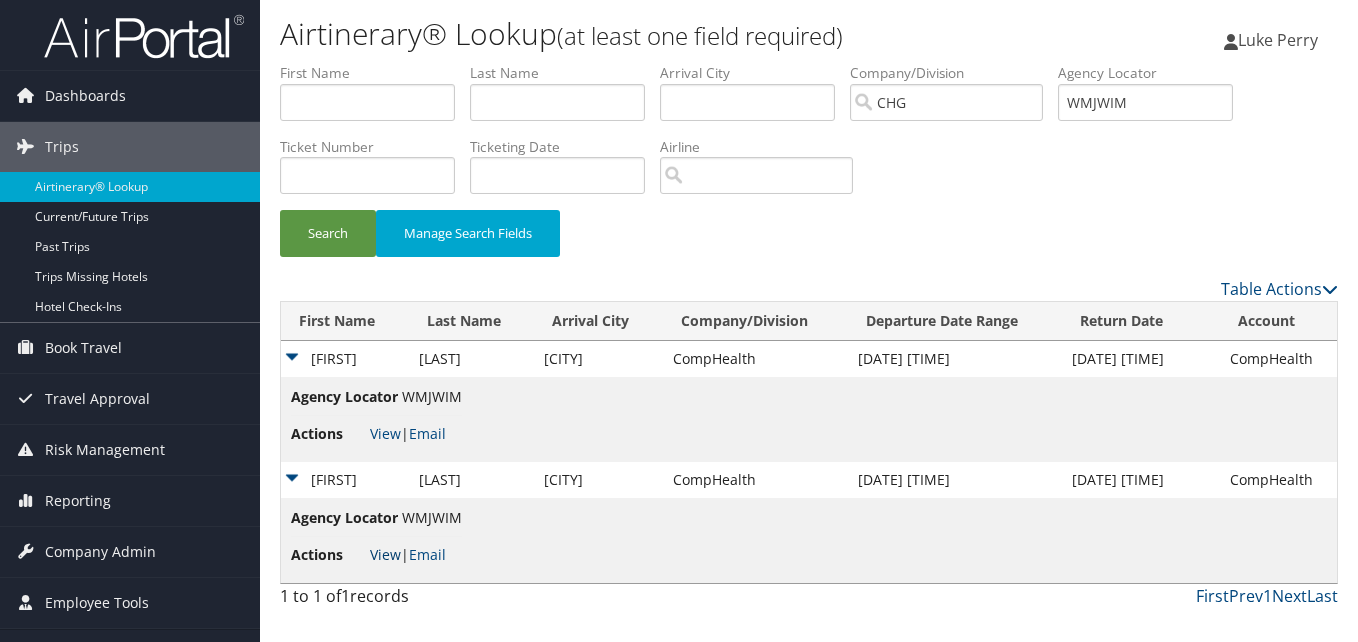 click on "View" at bounding box center (385, 554) 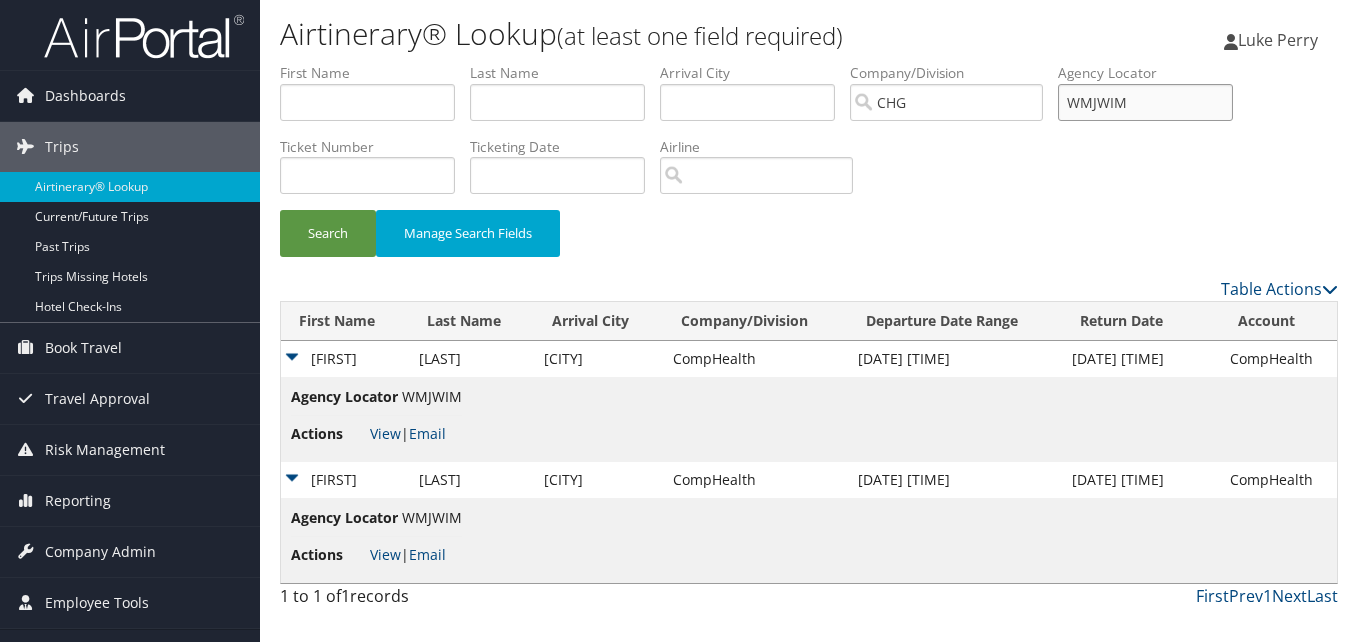 drag, startPoint x: 1227, startPoint y: 89, endPoint x: 983, endPoint y: 116, distance: 245.4893 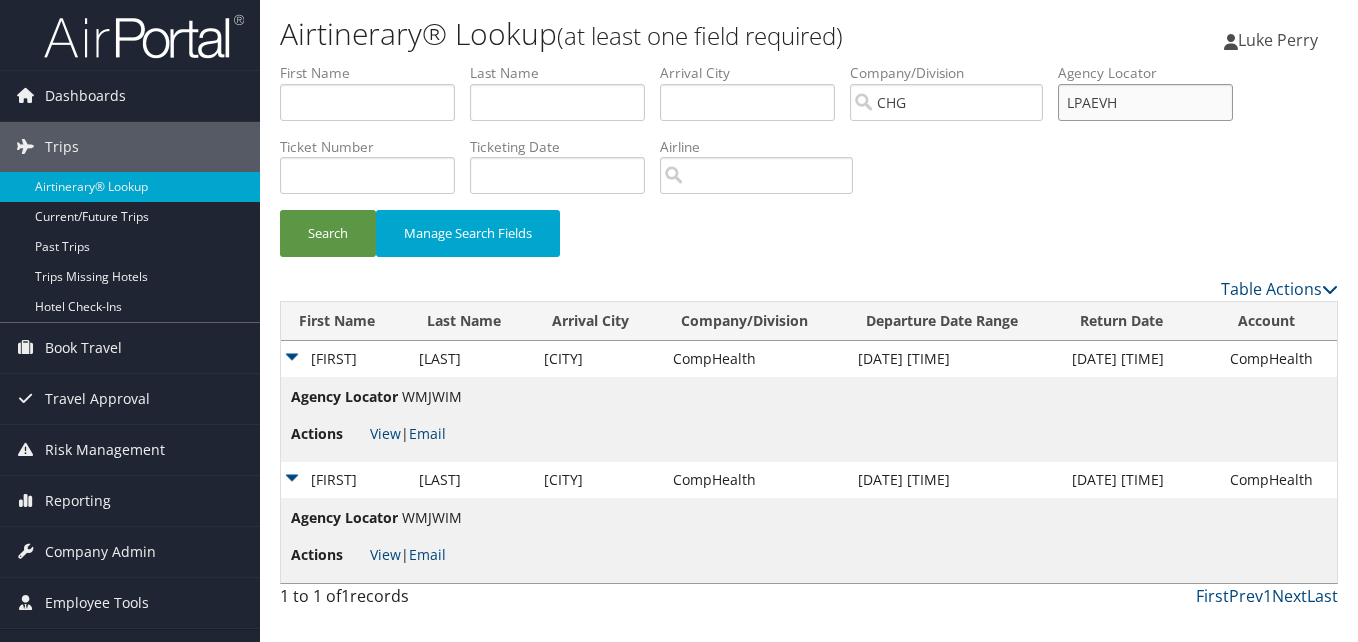type on "LPAEVH" 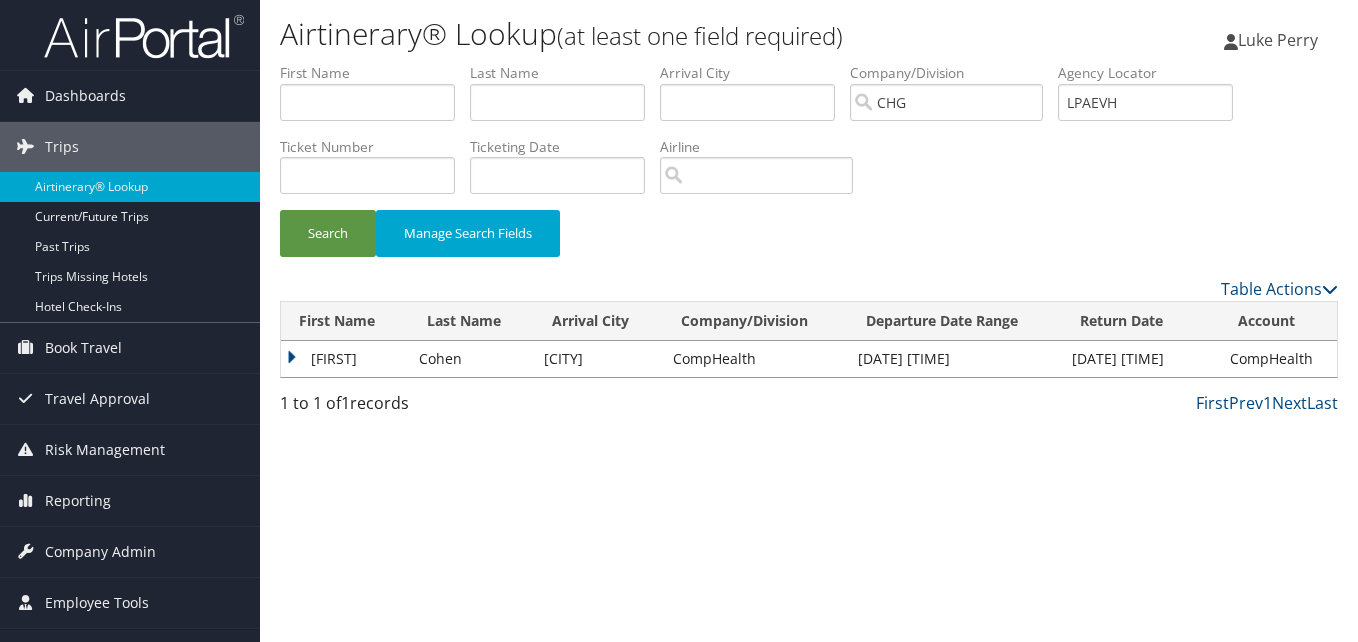 click on "Nicolette" at bounding box center (345, 359) 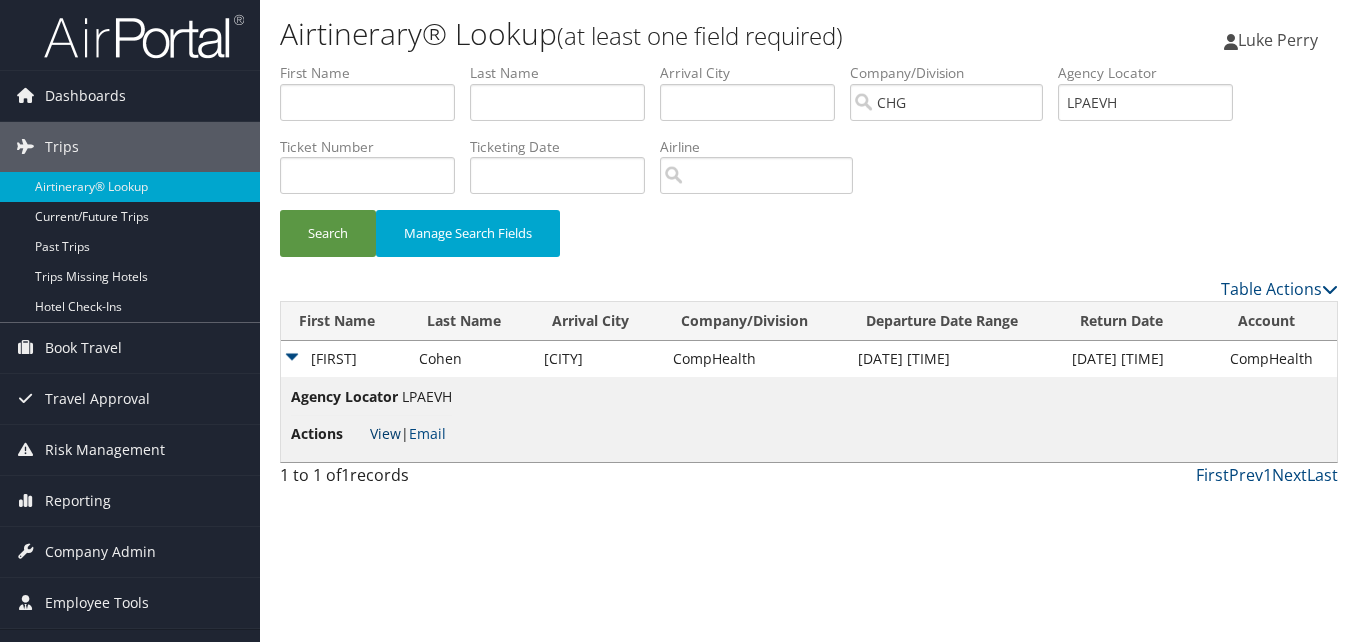 click on "View" at bounding box center [385, 433] 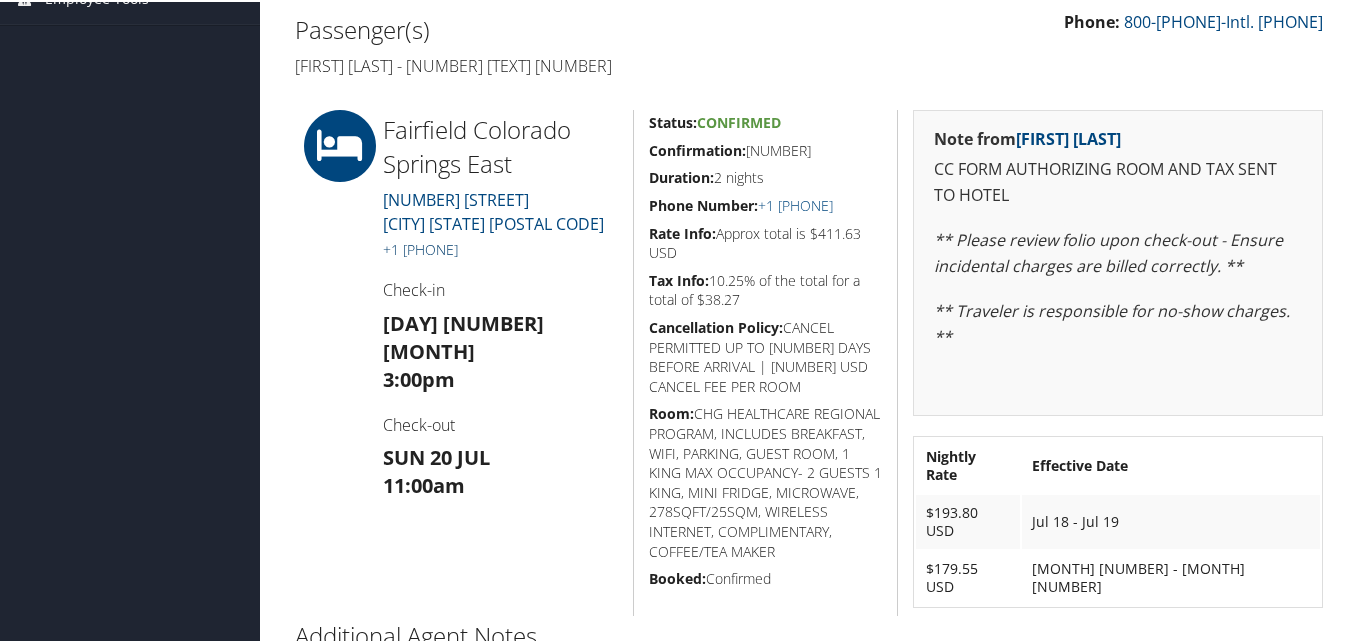 scroll, scrollTop: 500, scrollLeft: 0, axis: vertical 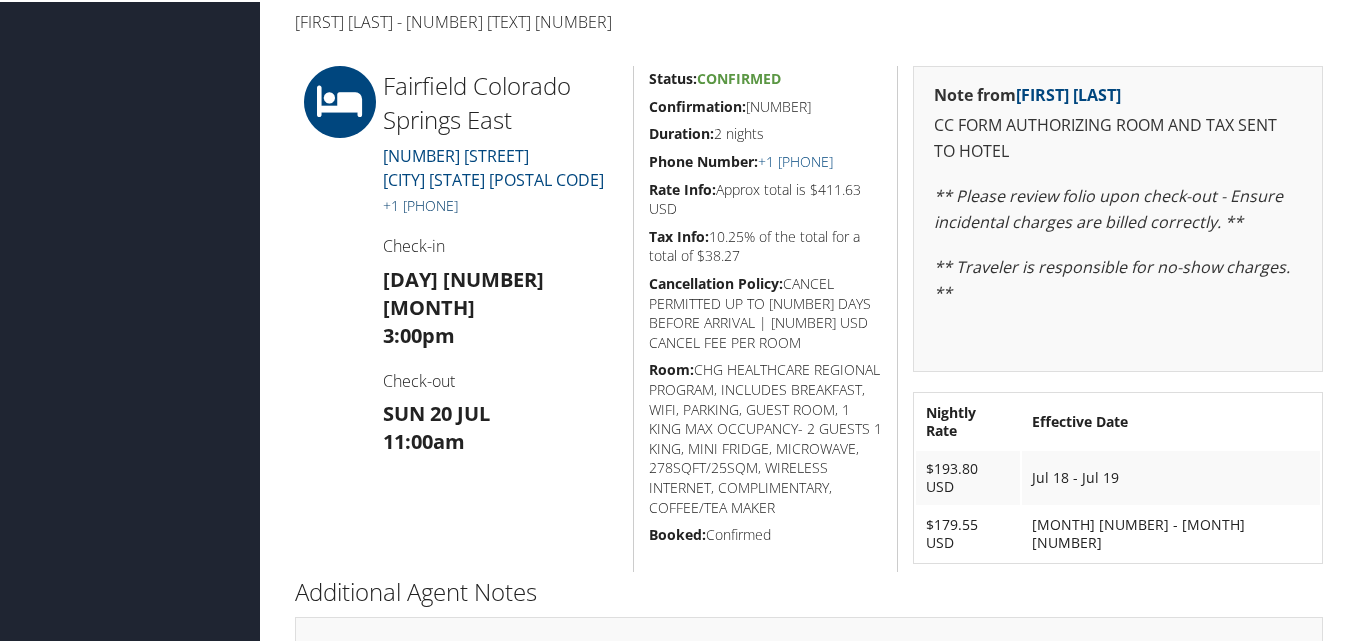 drag, startPoint x: 512, startPoint y: 229, endPoint x: 404, endPoint y: 219, distance: 108.461975 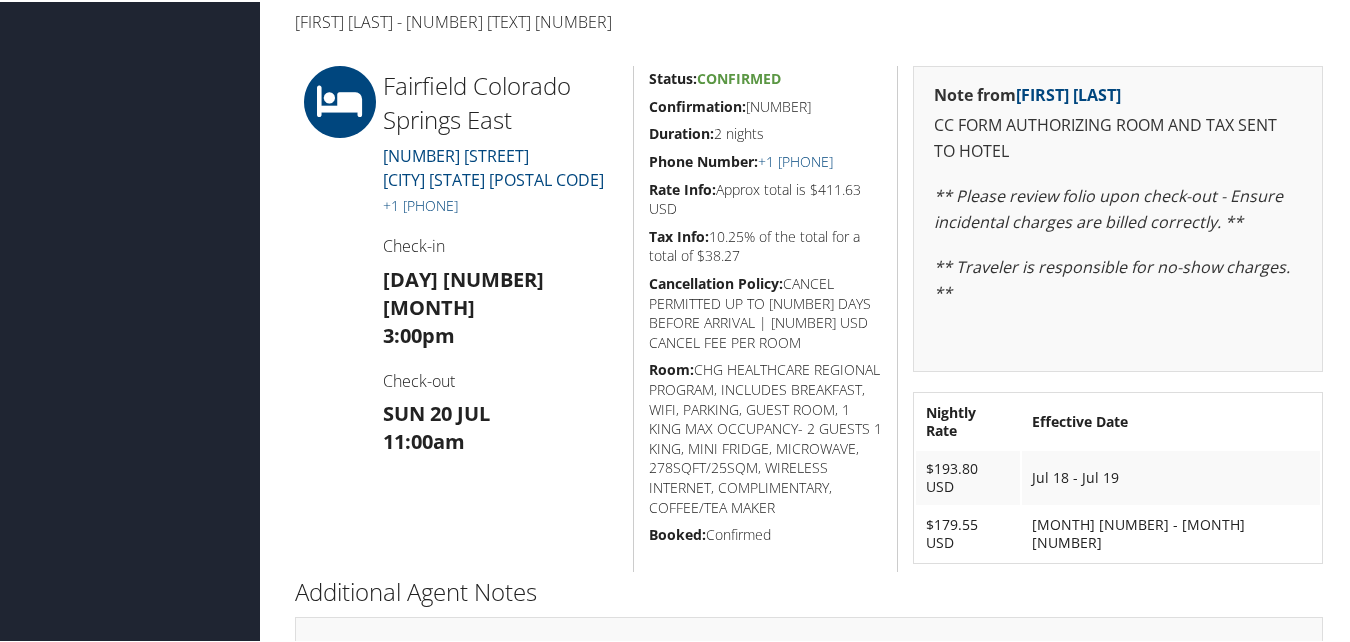copy on "[PHONE]" 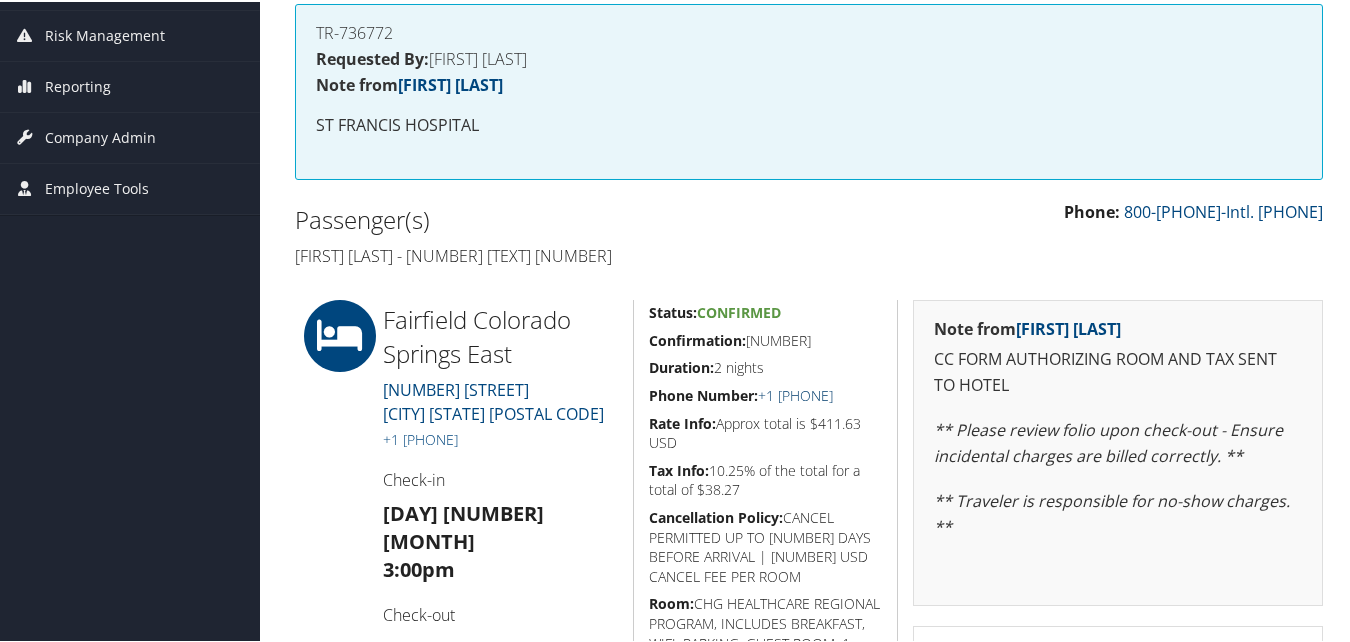 scroll, scrollTop: 386, scrollLeft: 0, axis: vertical 